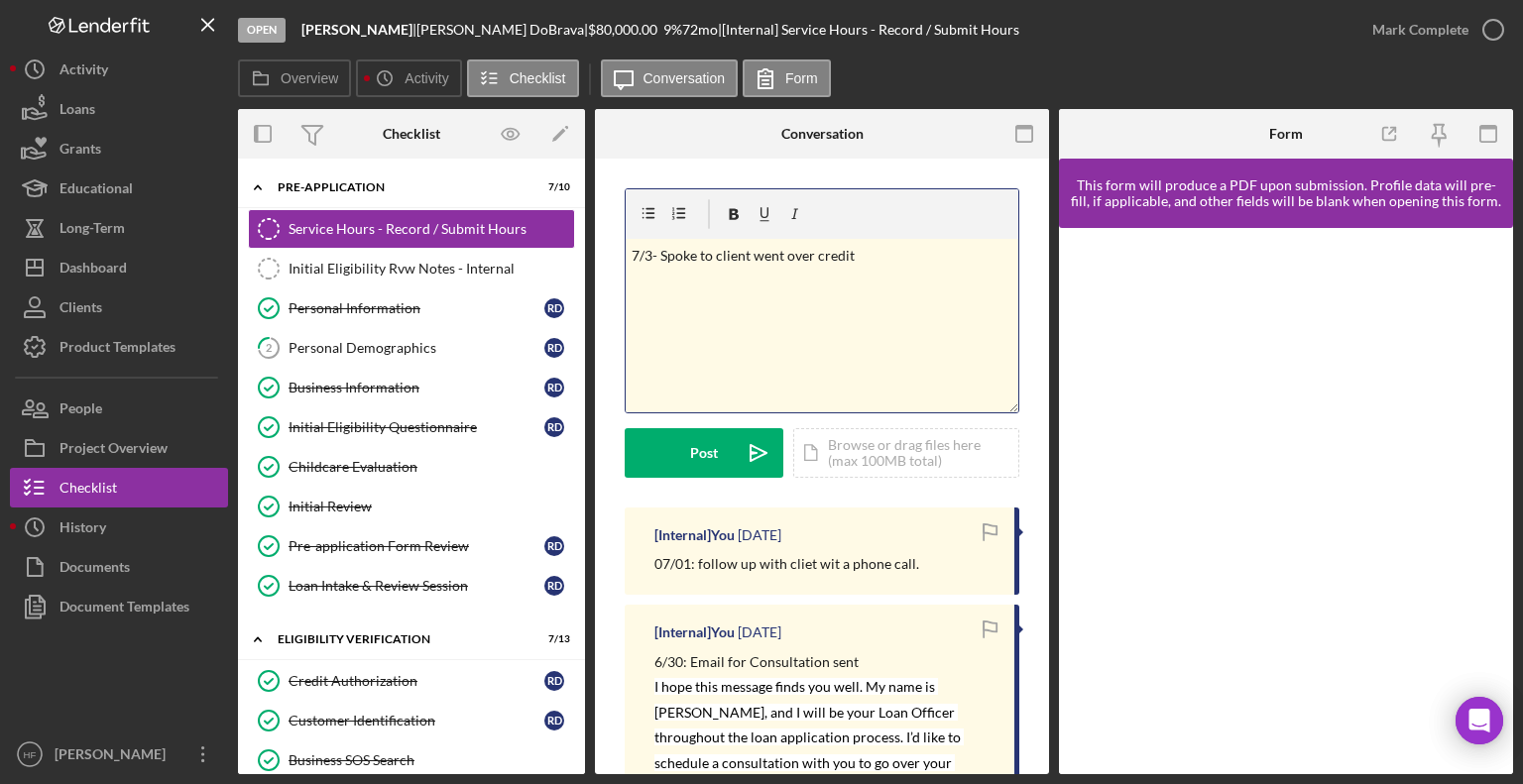 scroll, scrollTop: 0, scrollLeft: 0, axis: both 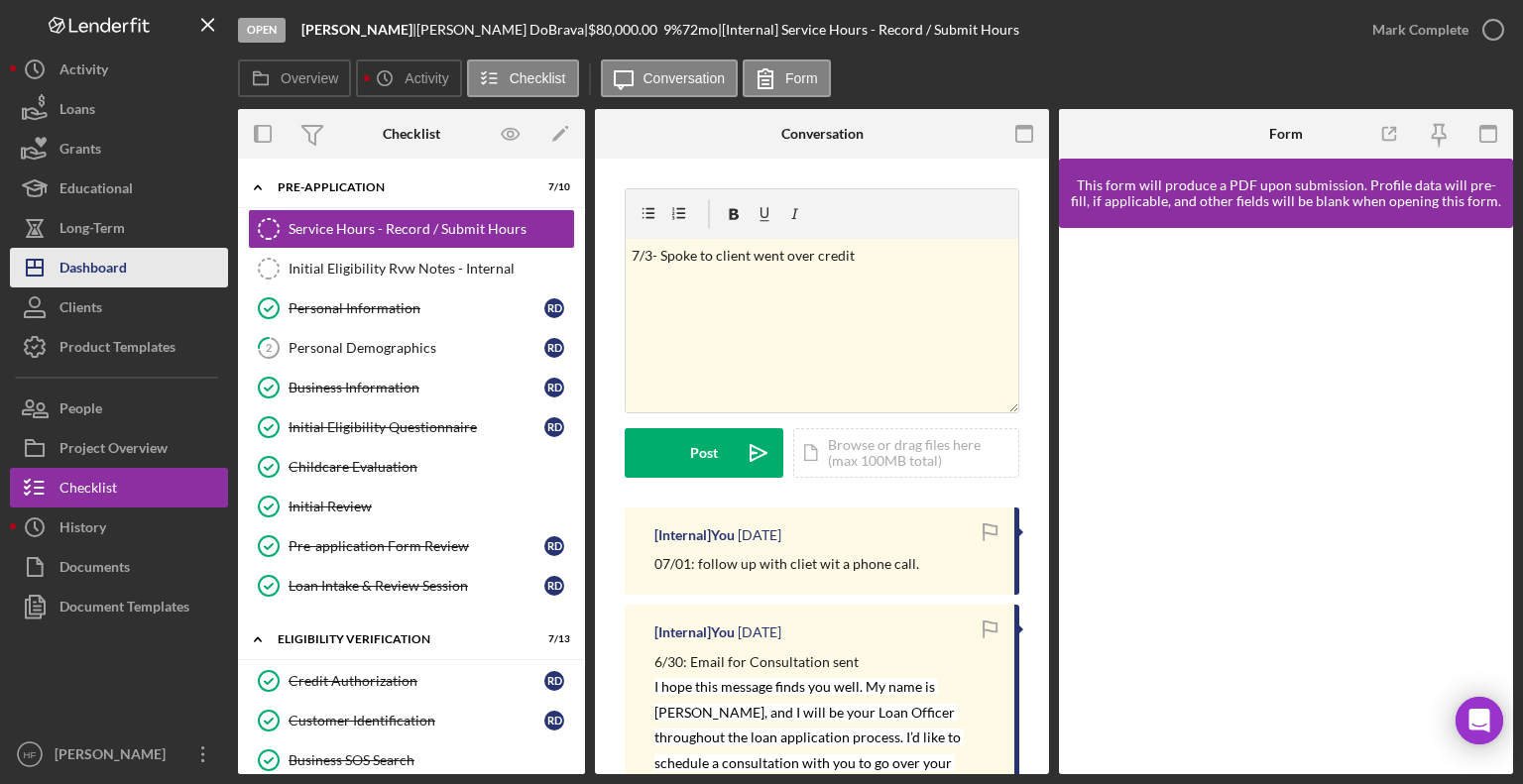 click on "Icon/Dashboard Dashboard" at bounding box center (119, 268) 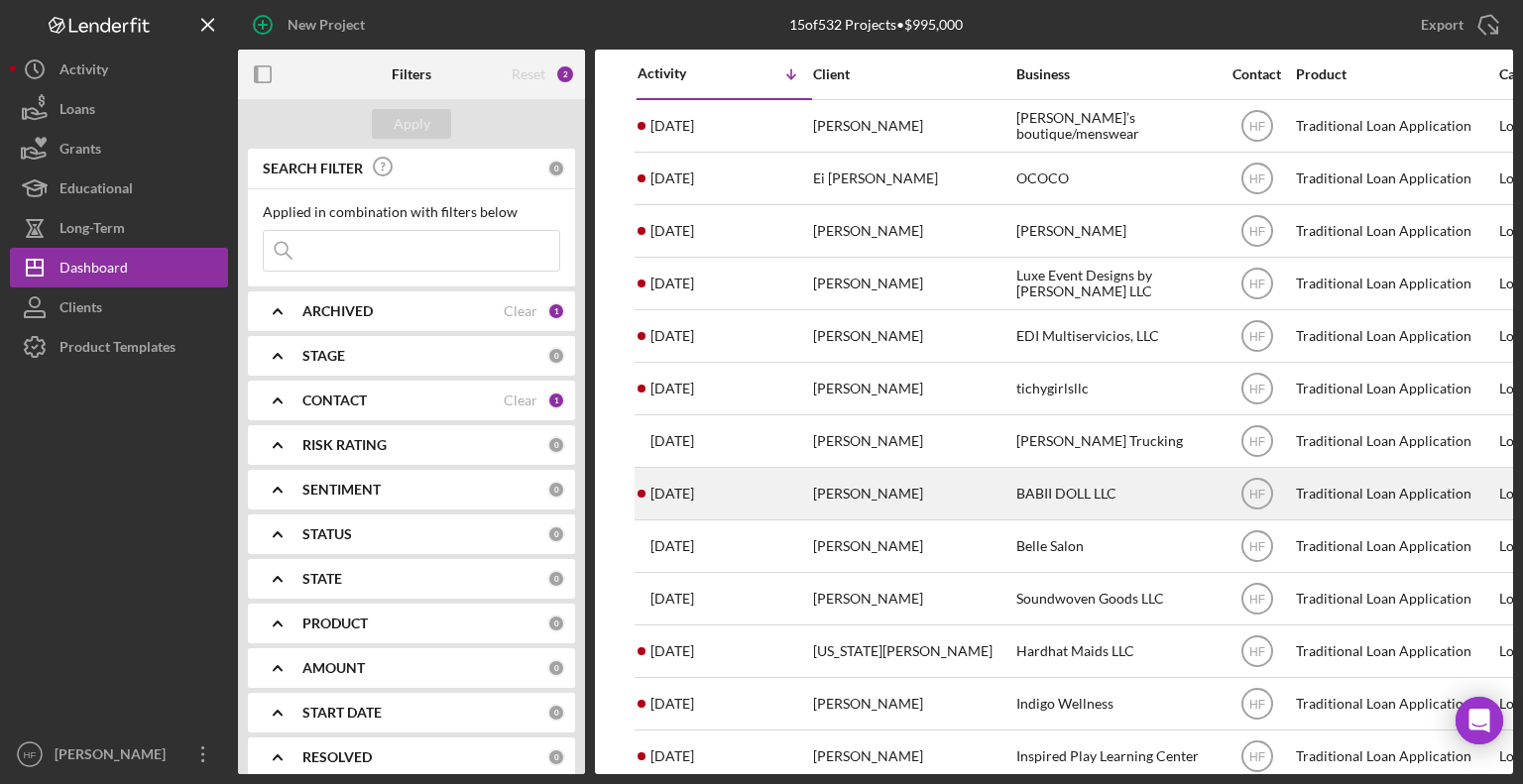click on "[PERSON_NAME]" at bounding box center [912, 494] 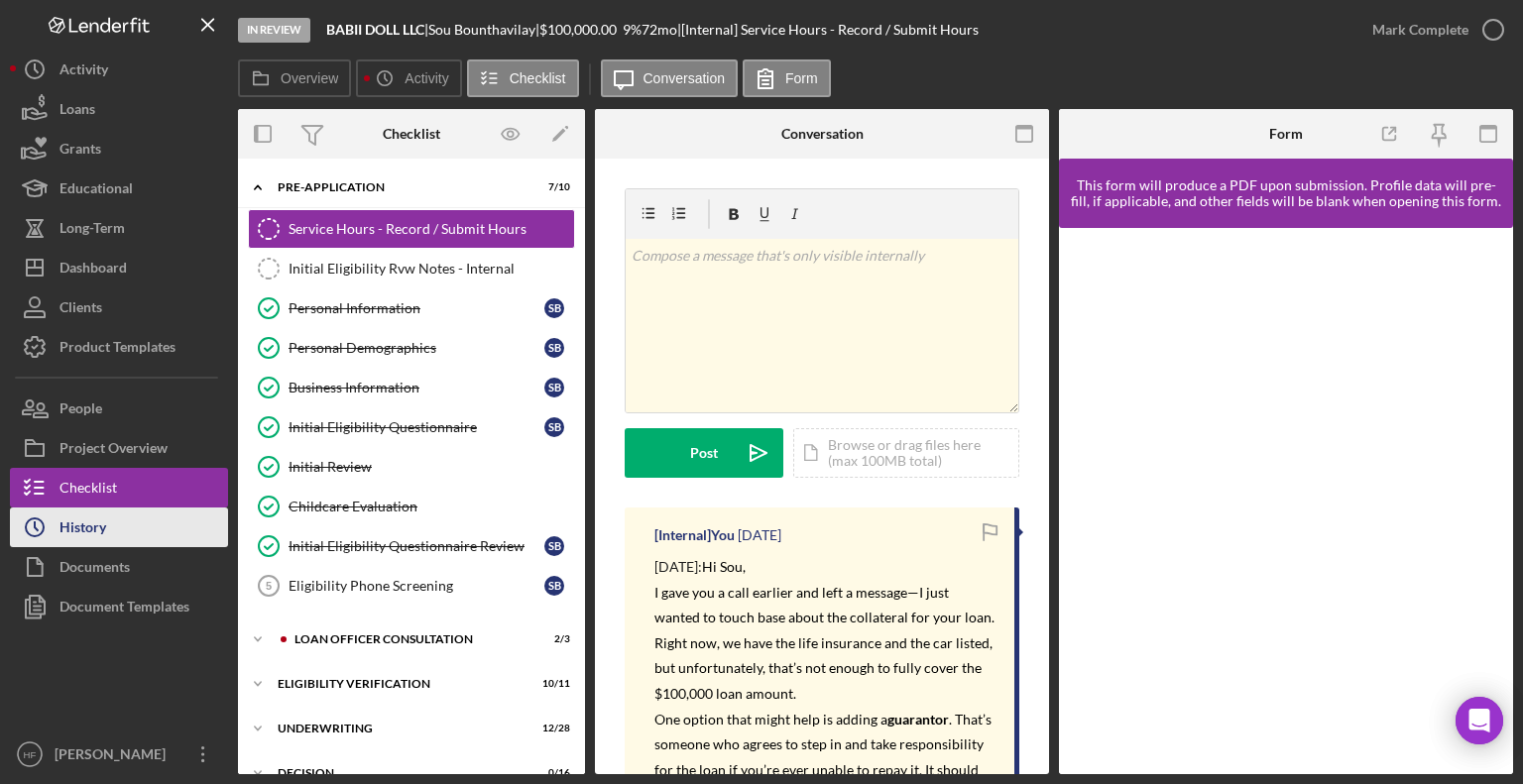 click on "Icon/History History" at bounding box center [119, 527] 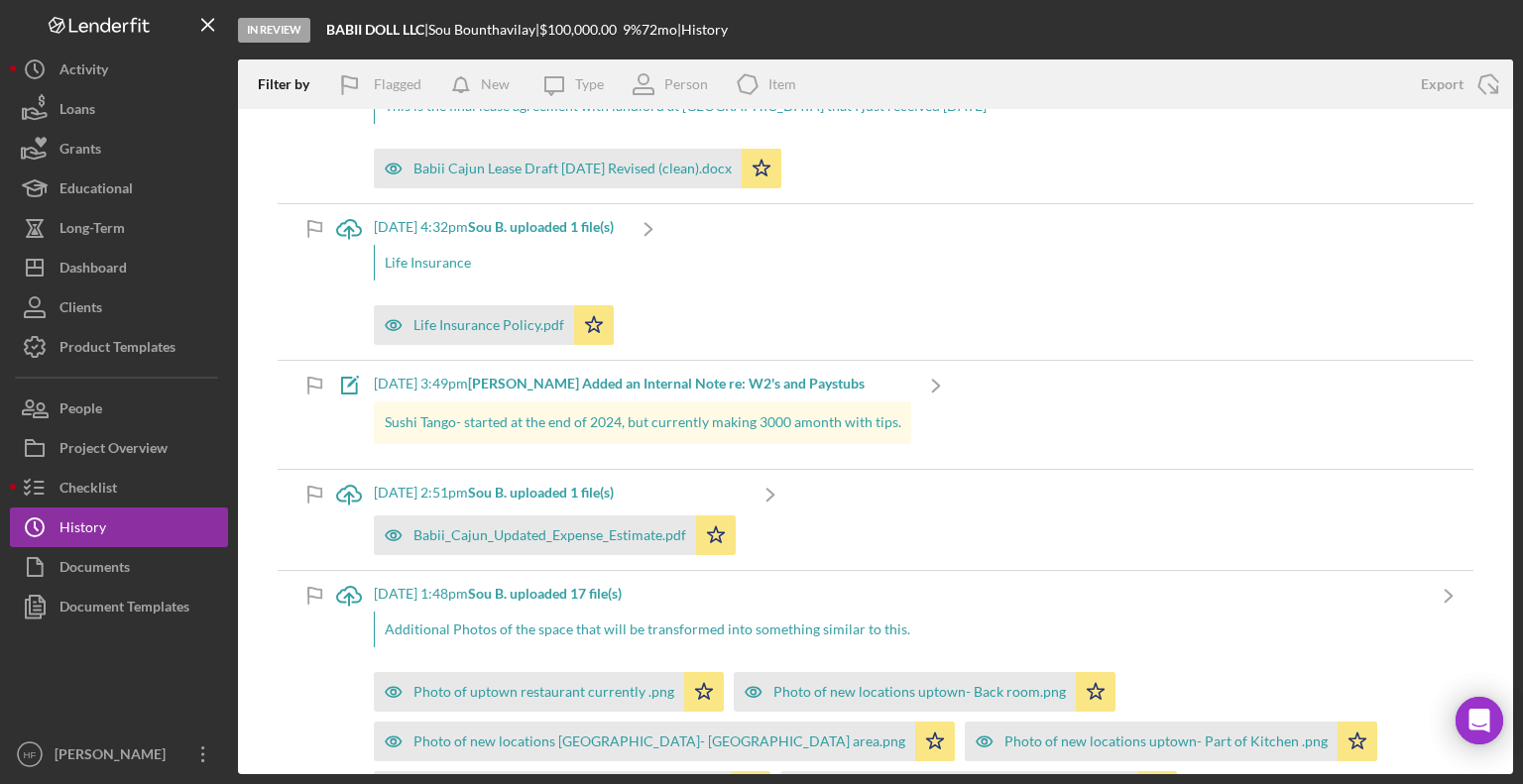 scroll, scrollTop: 515, scrollLeft: 0, axis: vertical 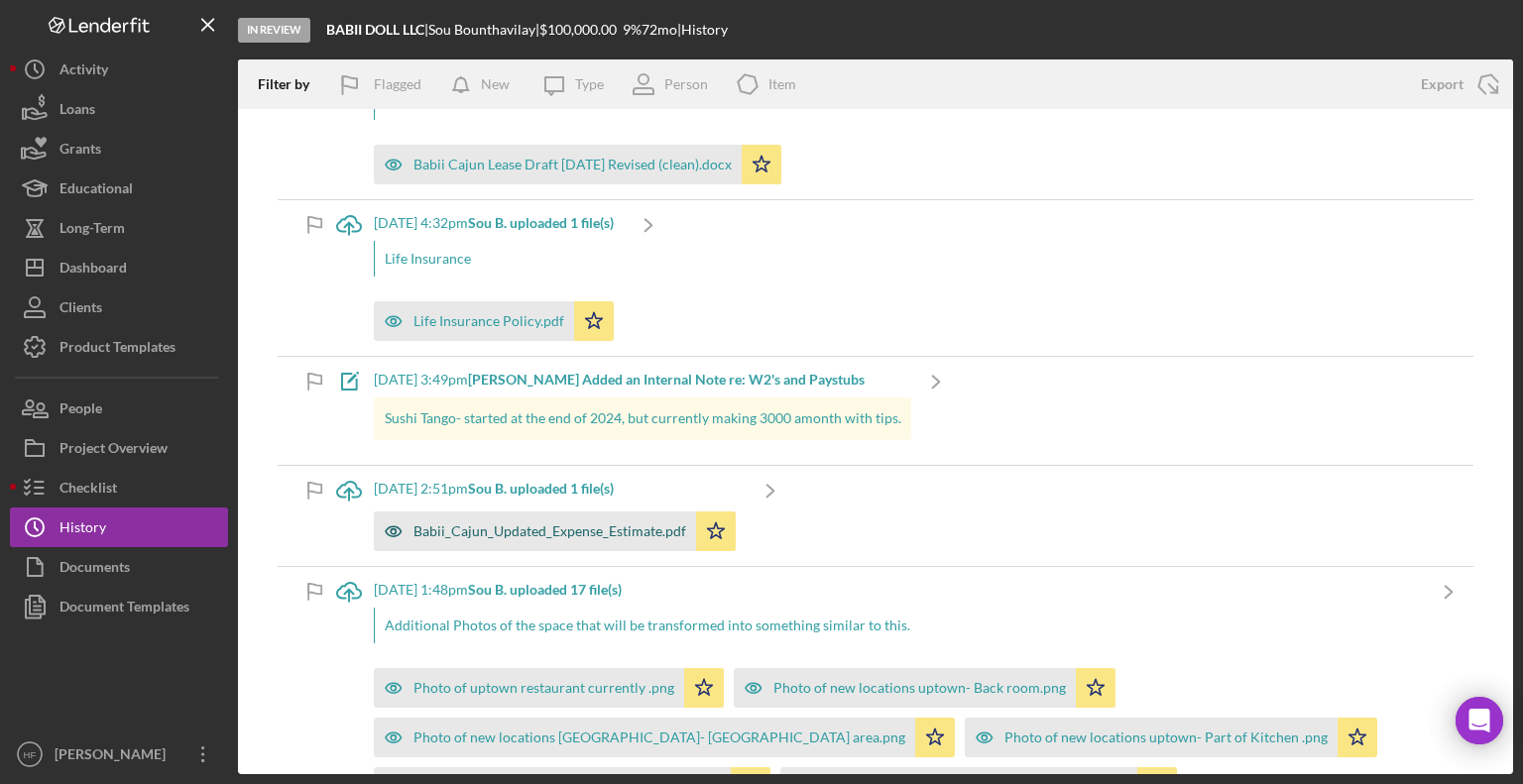 click on "Babii_Cajun_Updated_Expense_Estimate.pdf" at bounding box center (549, 531) 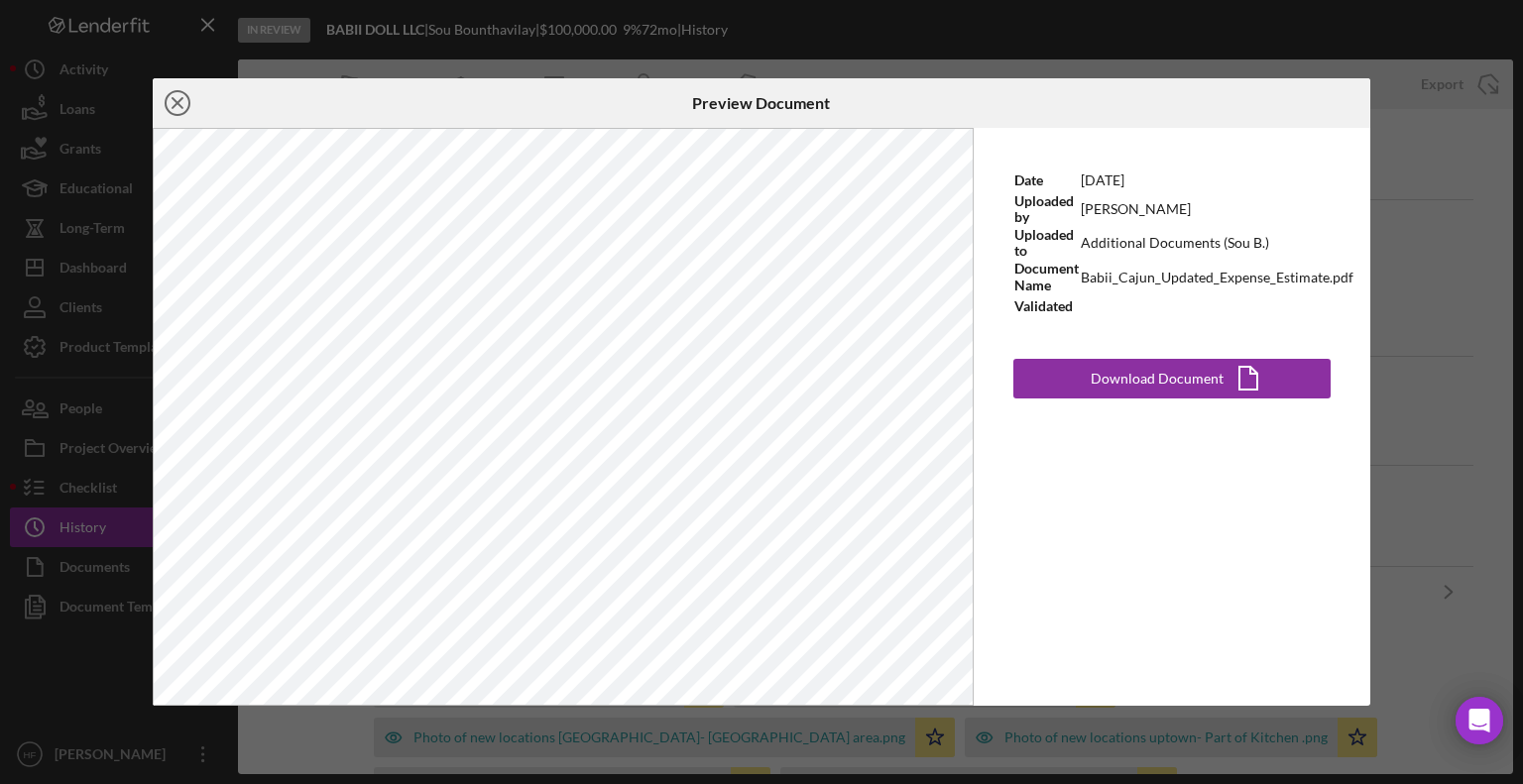 click on "Icon/Close" 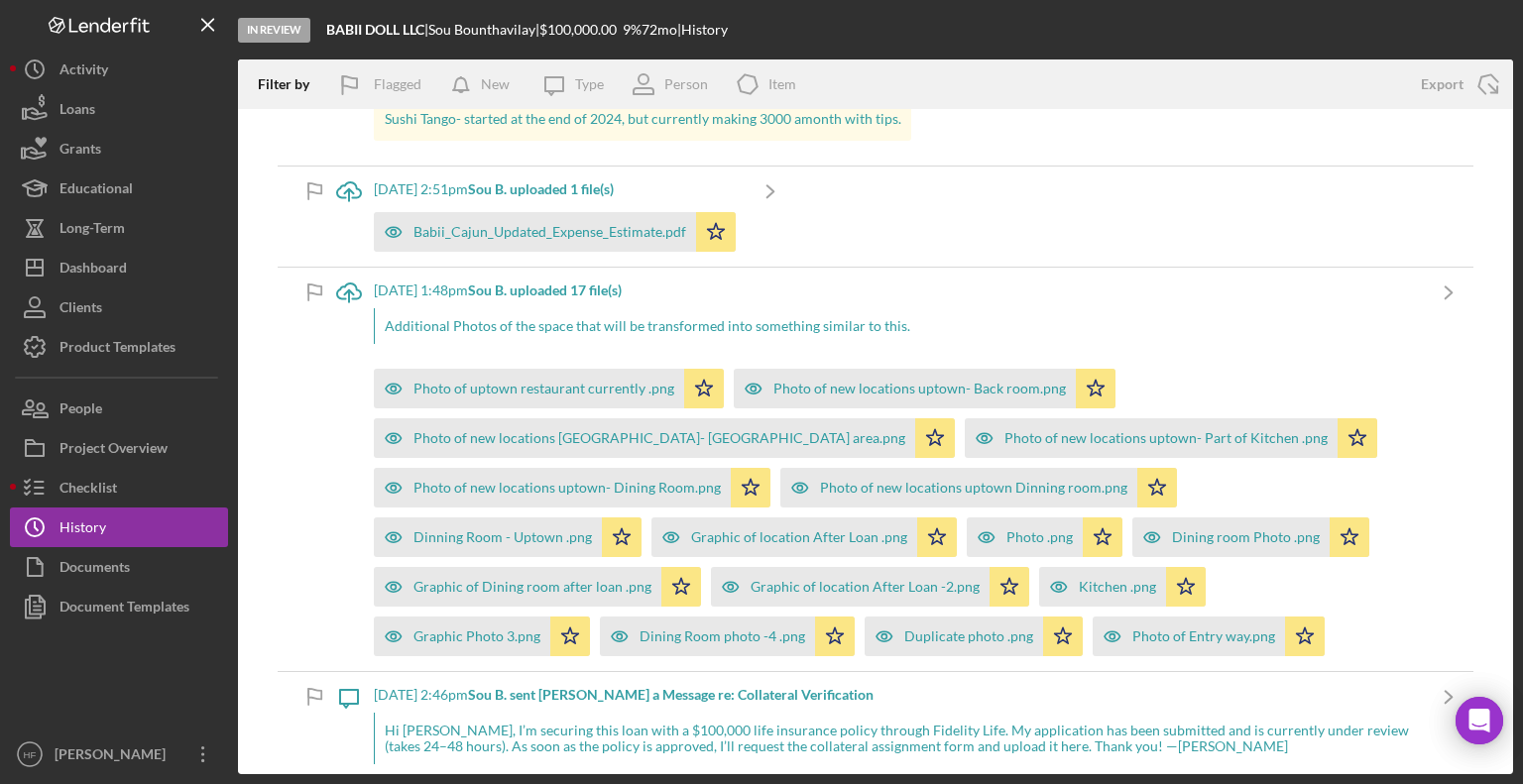 scroll, scrollTop: 817, scrollLeft: 0, axis: vertical 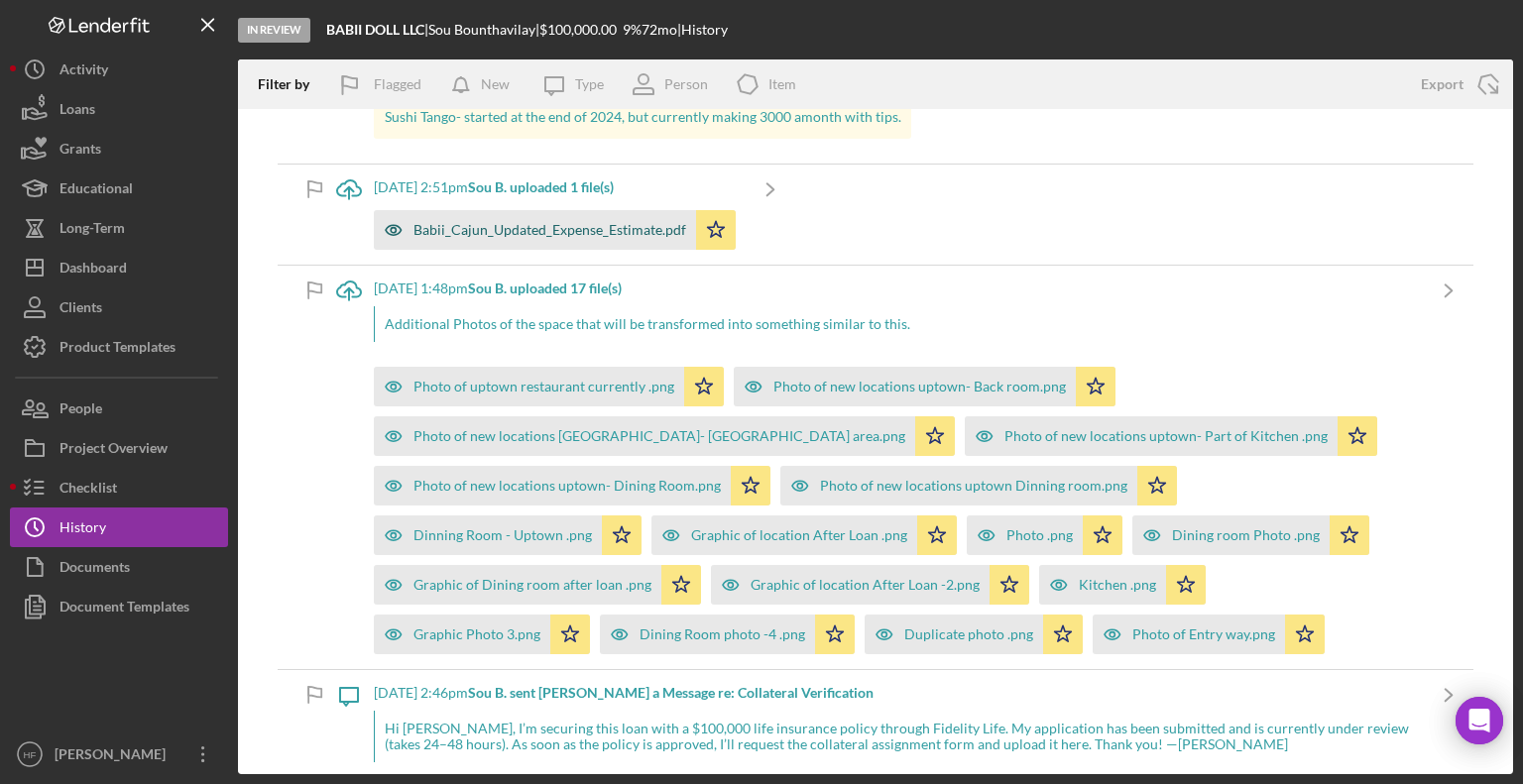 click on "Babii_Cajun_Updated_Expense_Estimate.pdf" at bounding box center [549, 230] 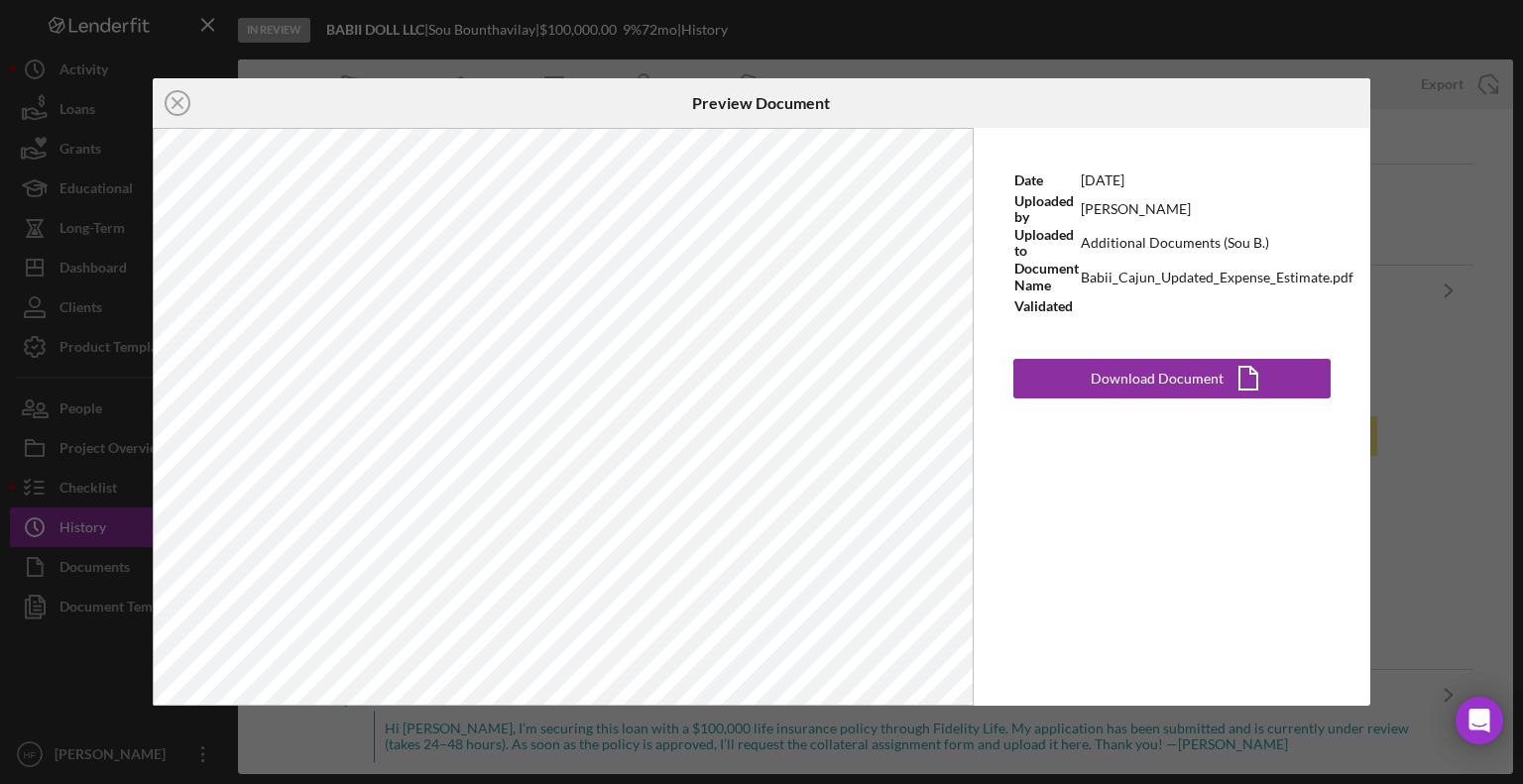 click on "Icon/Close Preview Document Date [DATE] Uploaded by [PERSON_NAME] Uploaded to Additional Documents  (Sou B.) Document Name Babii_Cajun_Updated_Expense_Estimate.pdf Validated    Download Document Icon/Document" at bounding box center [762, 392] 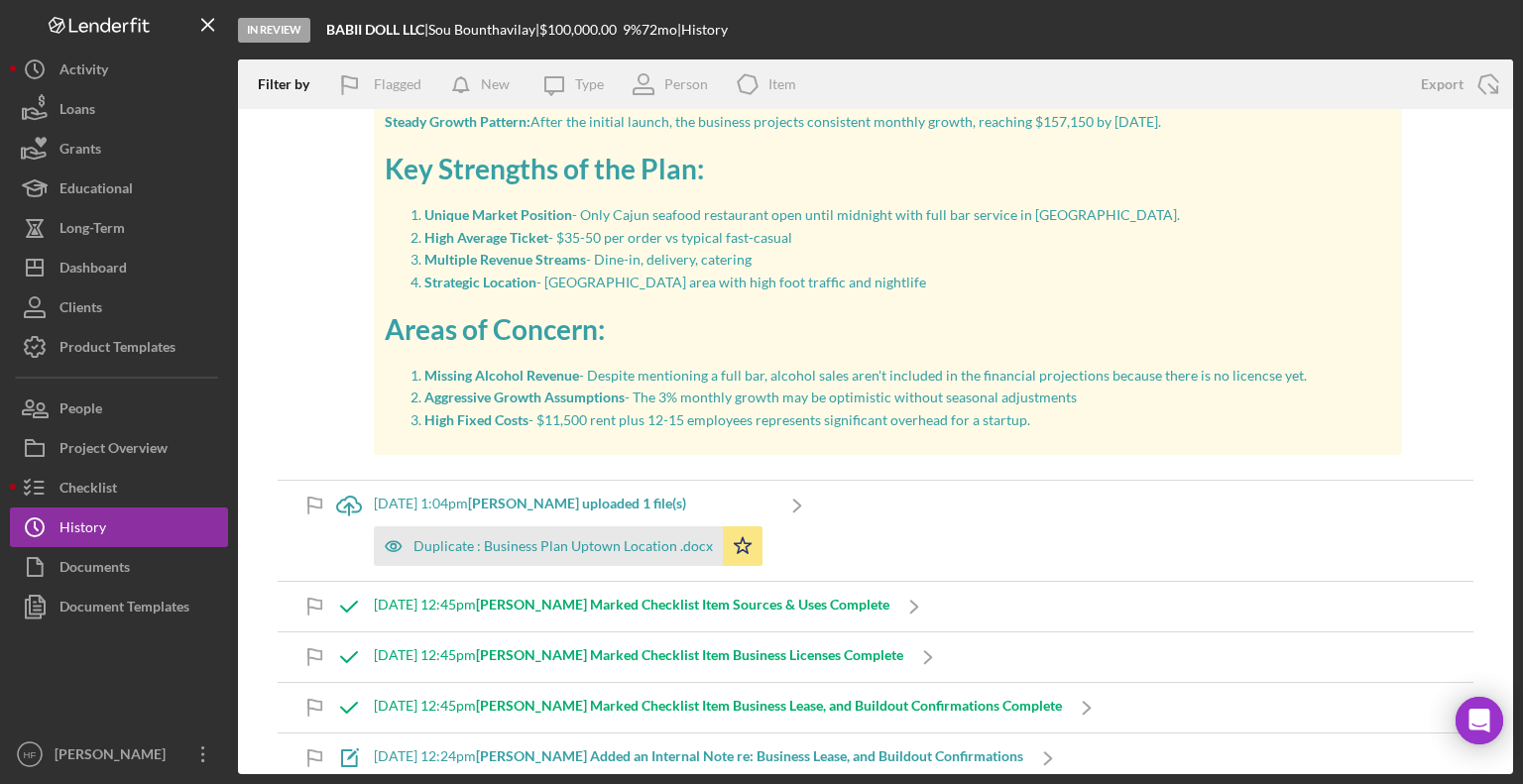 scroll, scrollTop: 2010, scrollLeft: 0, axis: vertical 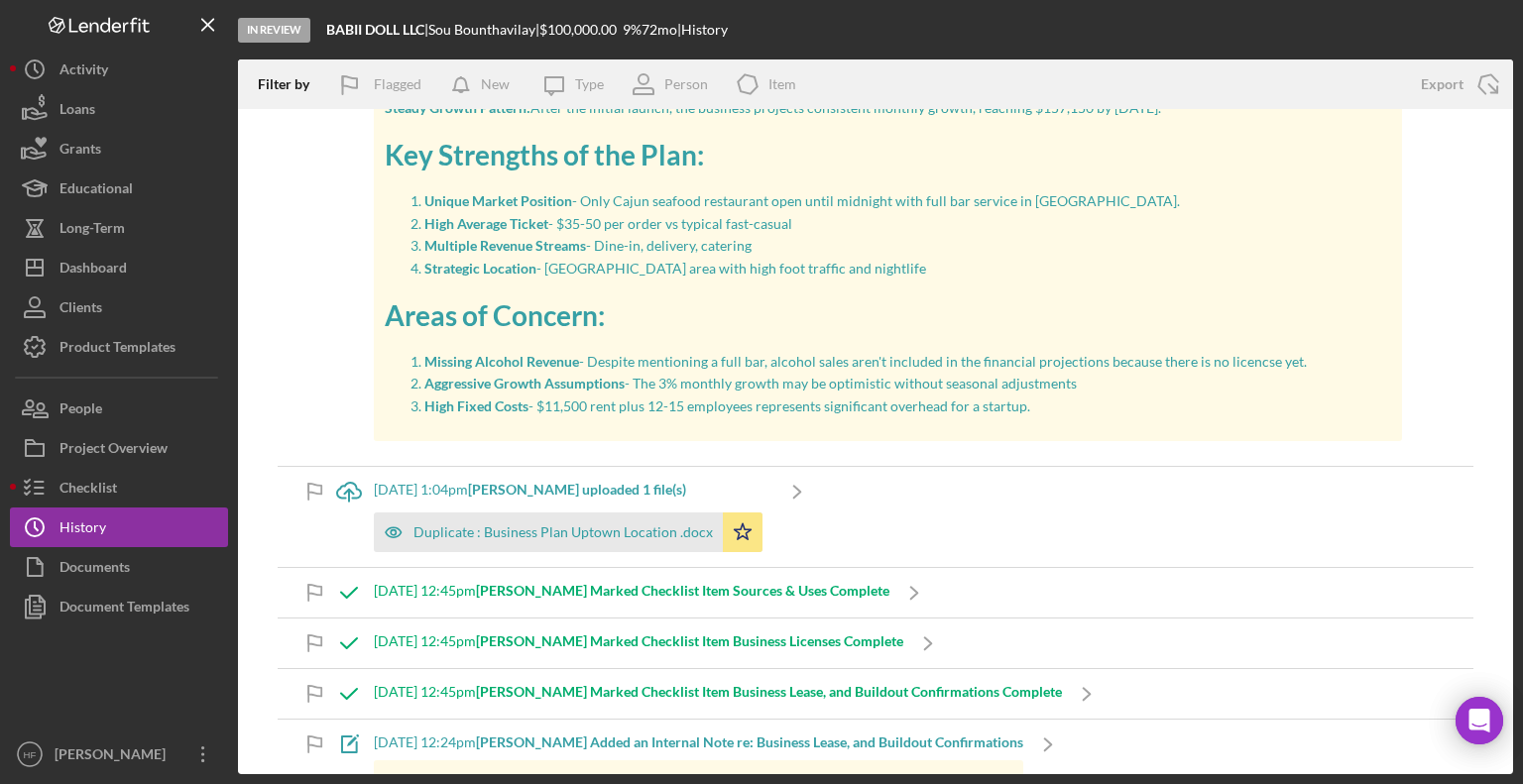 click on "[DATE] 12:45pm  [PERSON_NAME] Marked Checklist Item Sources & Uses  Complete" at bounding box center [632, 593] 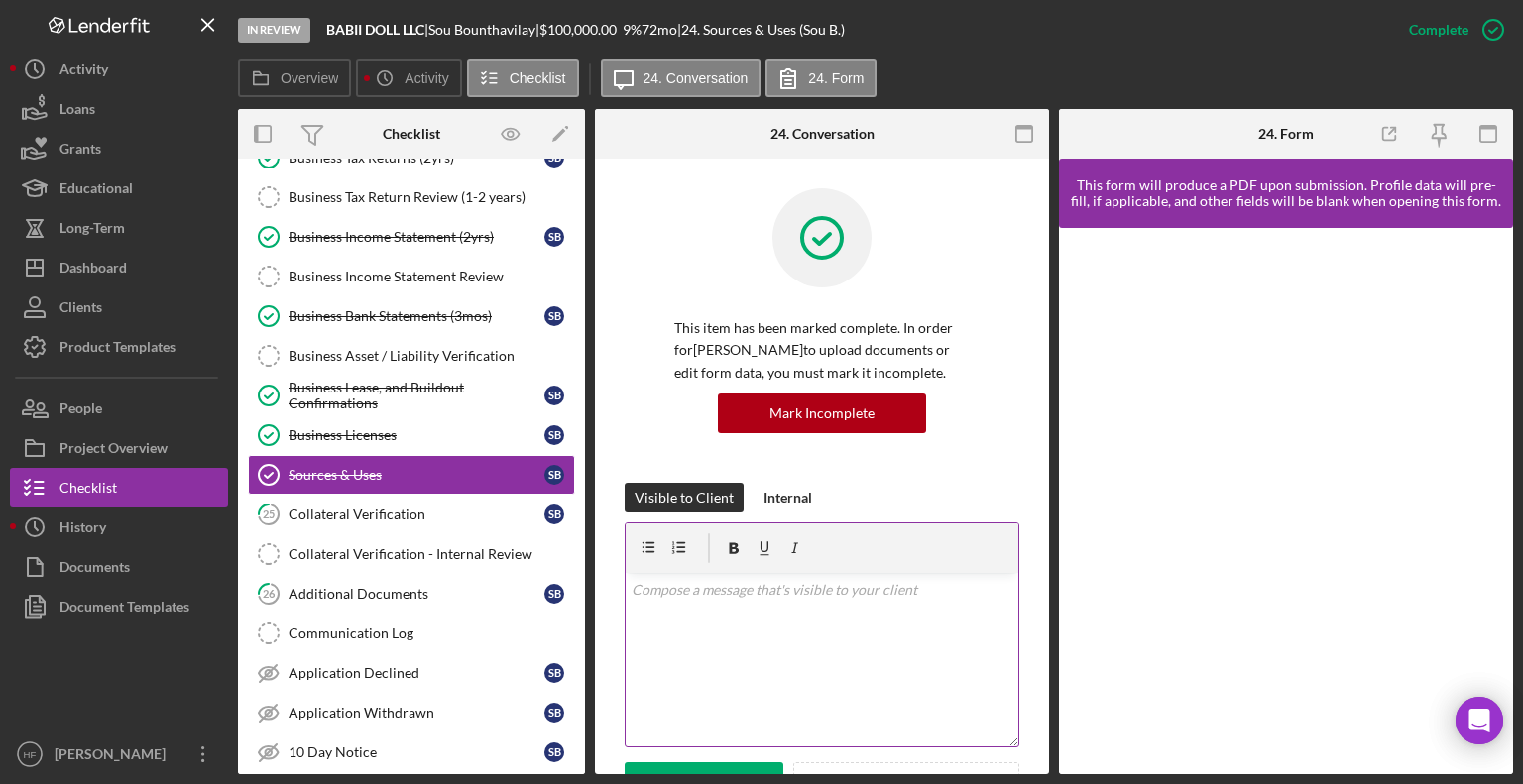 scroll, scrollTop: 603, scrollLeft: 0, axis: vertical 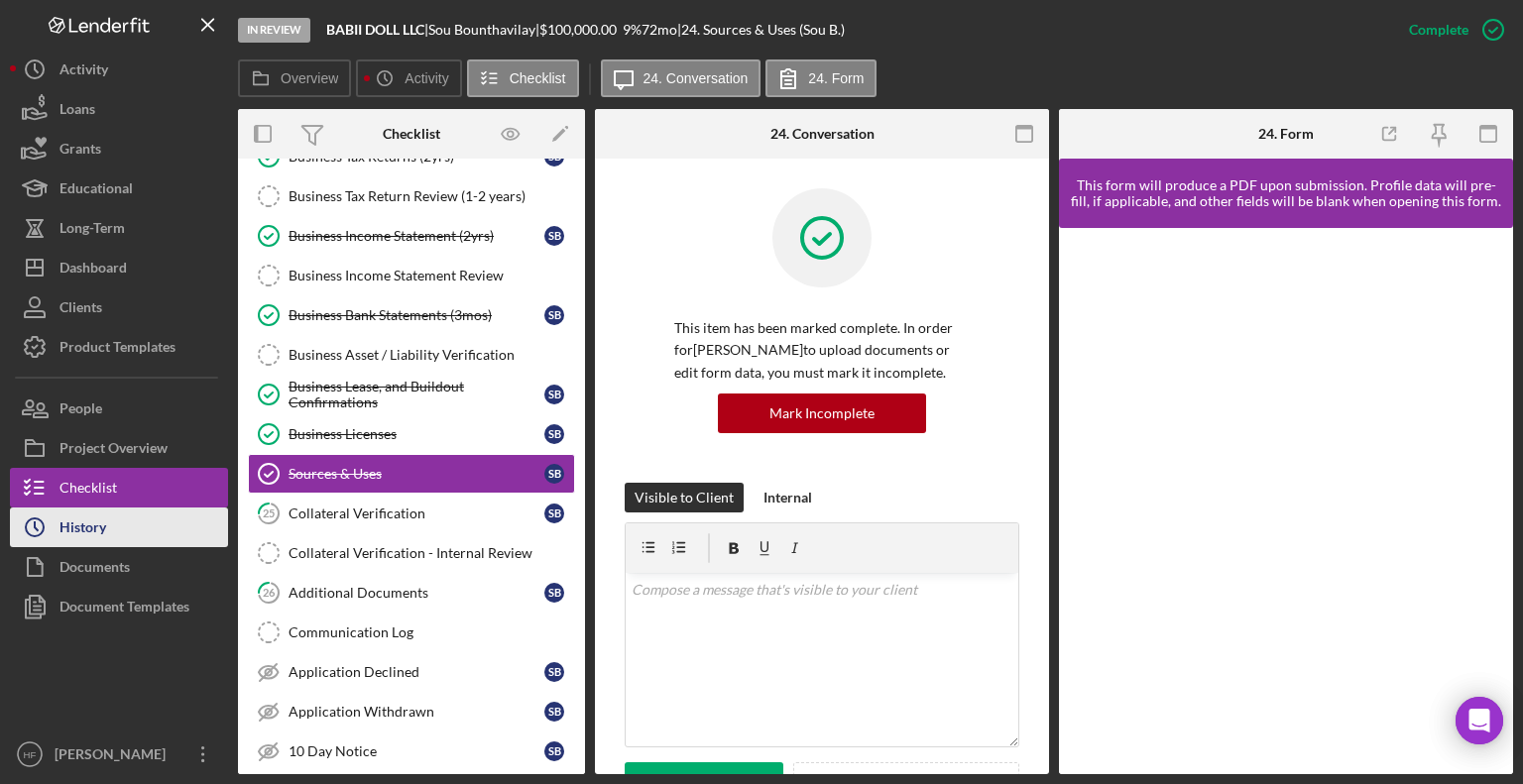 click on "Icon/History History" at bounding box center [119, 527] 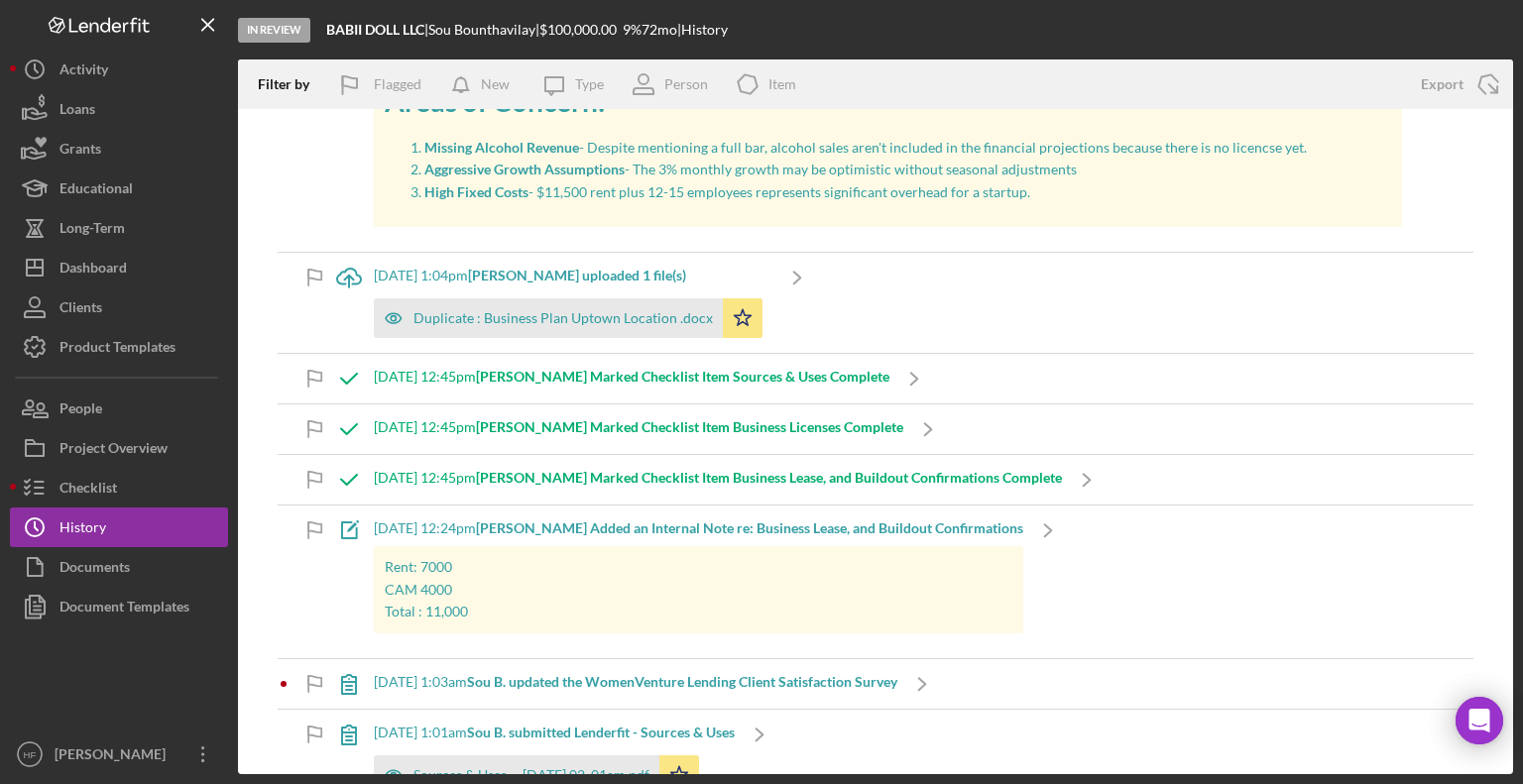 scroll, scrollTop: 2240, scrollLeft: 0, axis: vertical 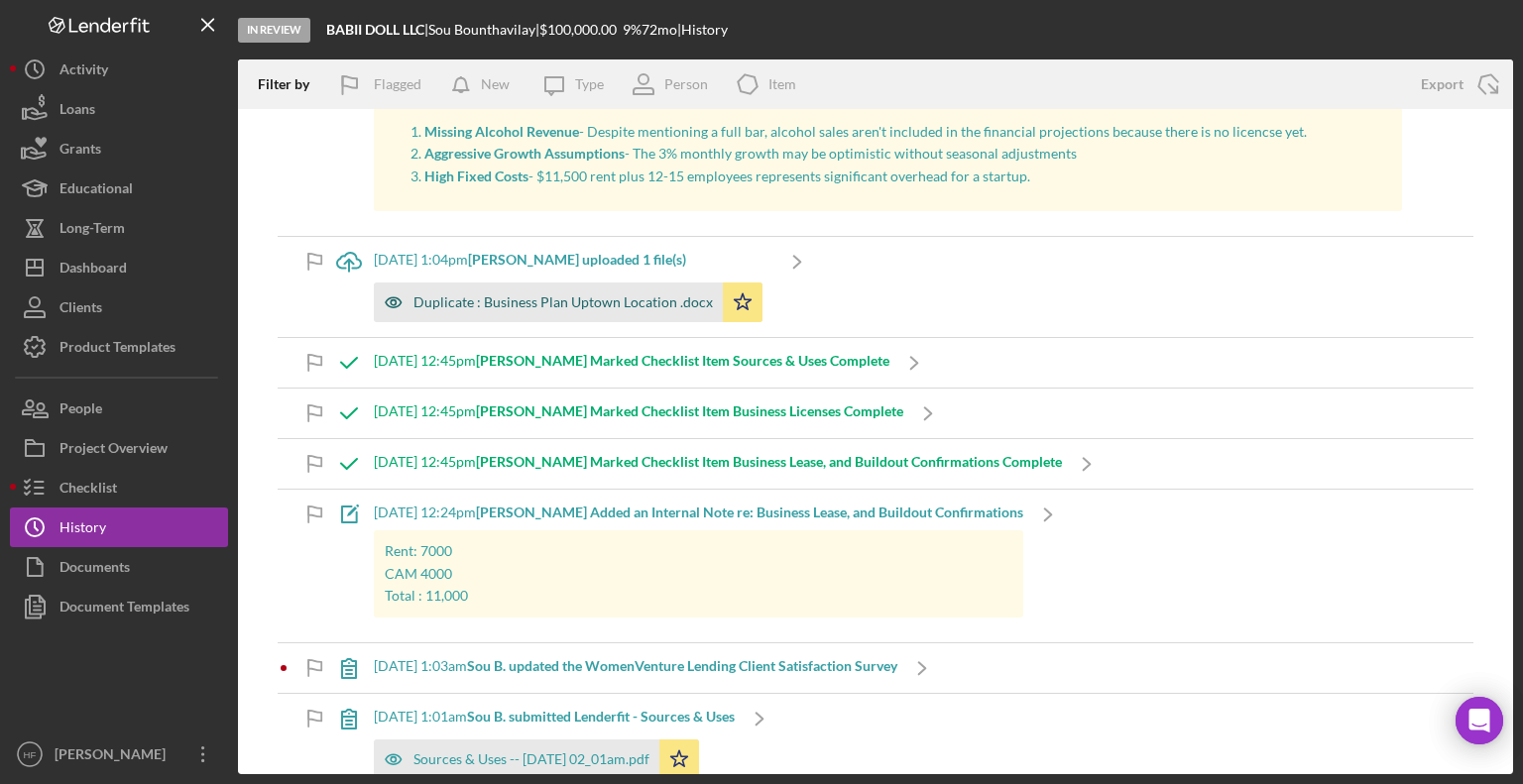 click on "Duplicate : Business Plan Uptown Location .docx" at bounding box center [563, 302] 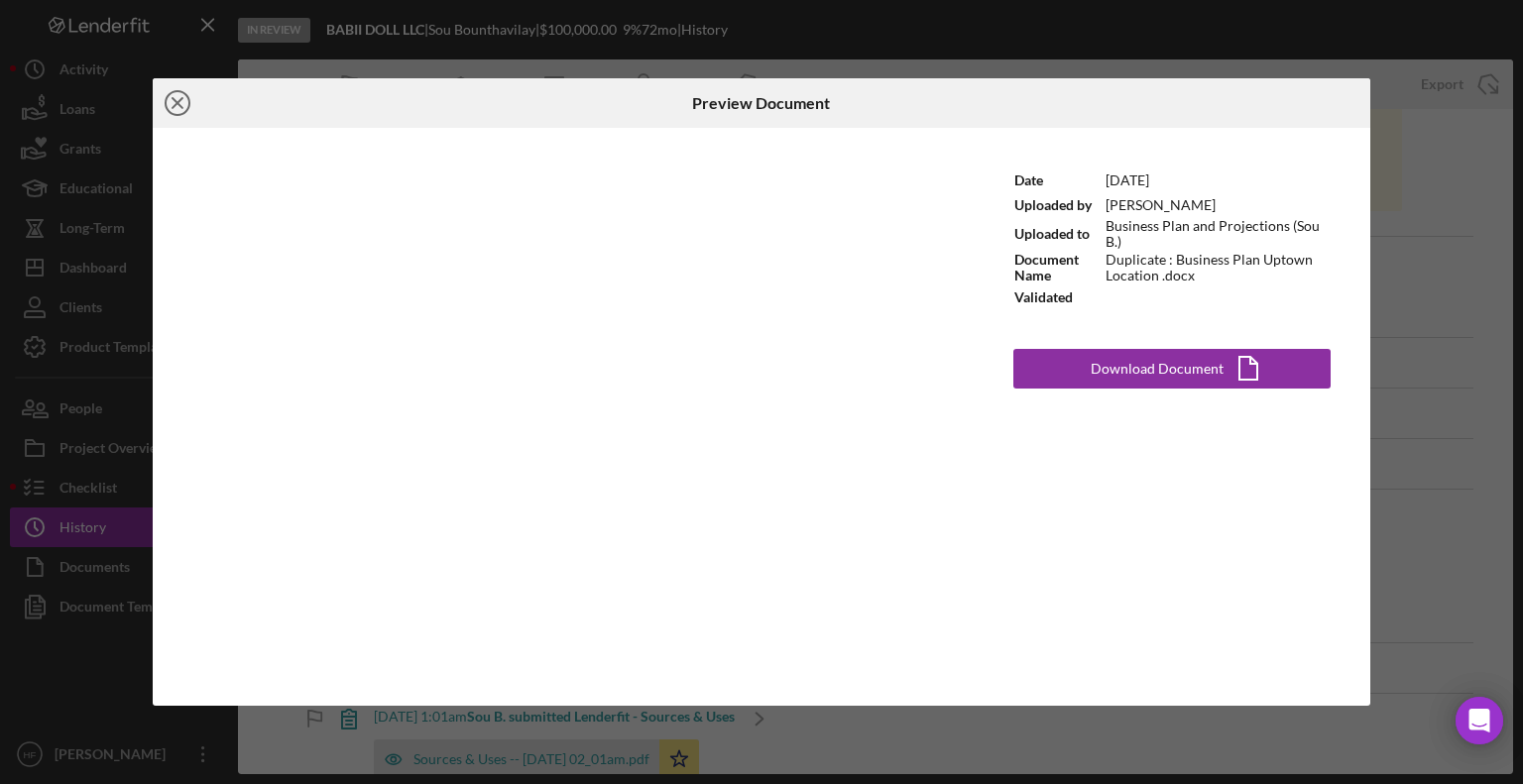 click on "Icon/Close" 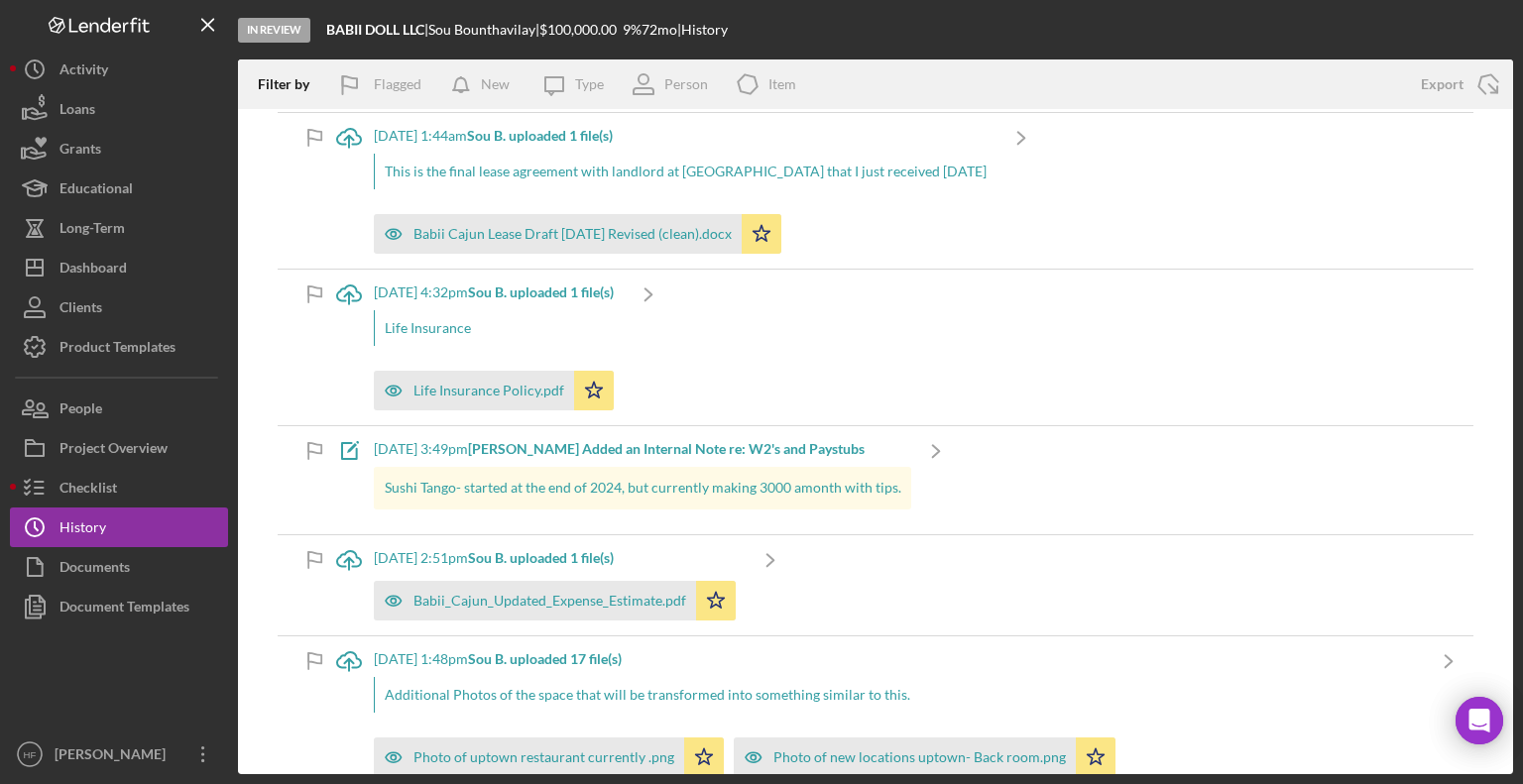 scroll, scrollTop: 447, scrollLeft: 0, axis: vertical 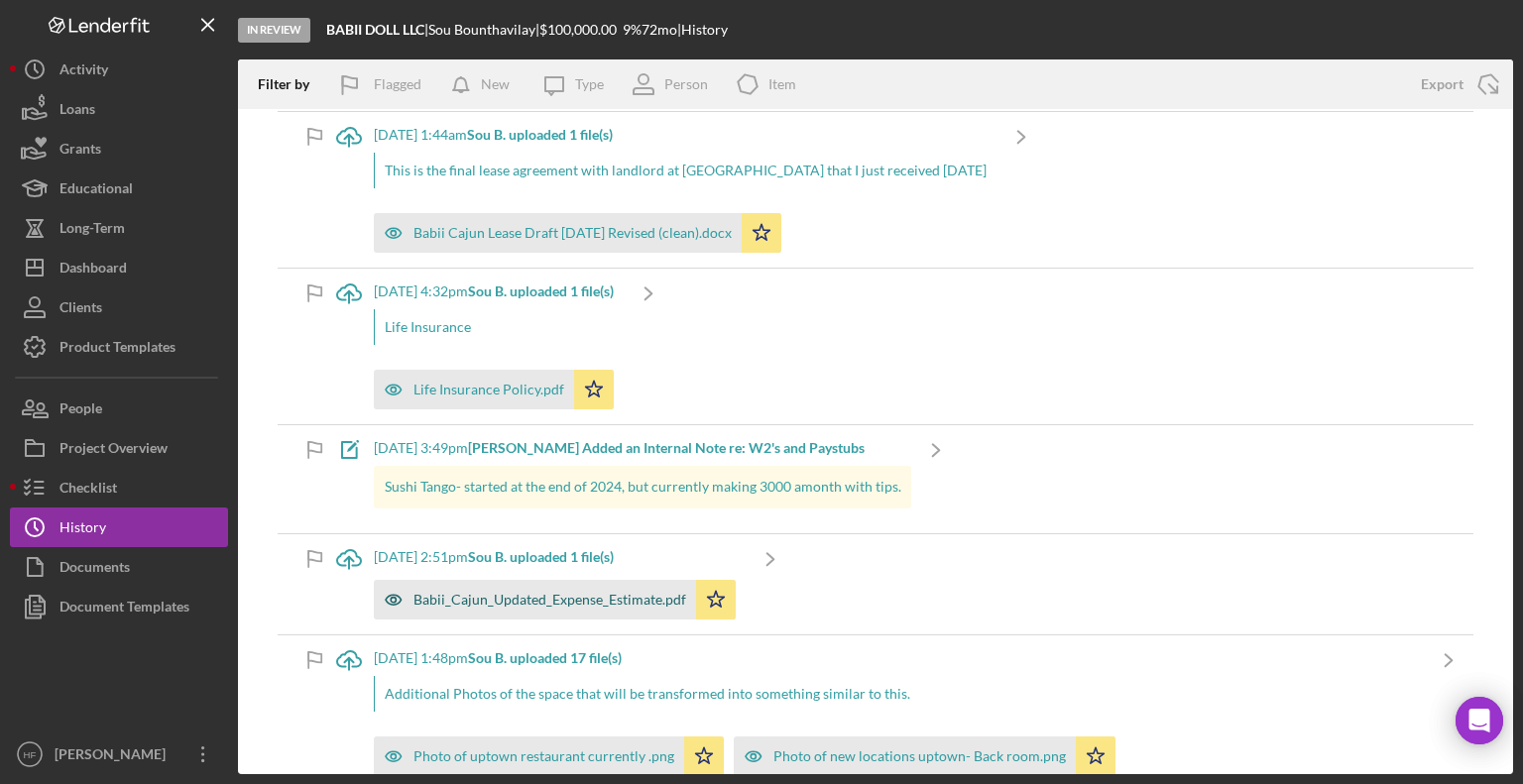 click on "Babii_Cajun_Updated_Expense_Estimate.pdf" at bounding box center [549, 600] 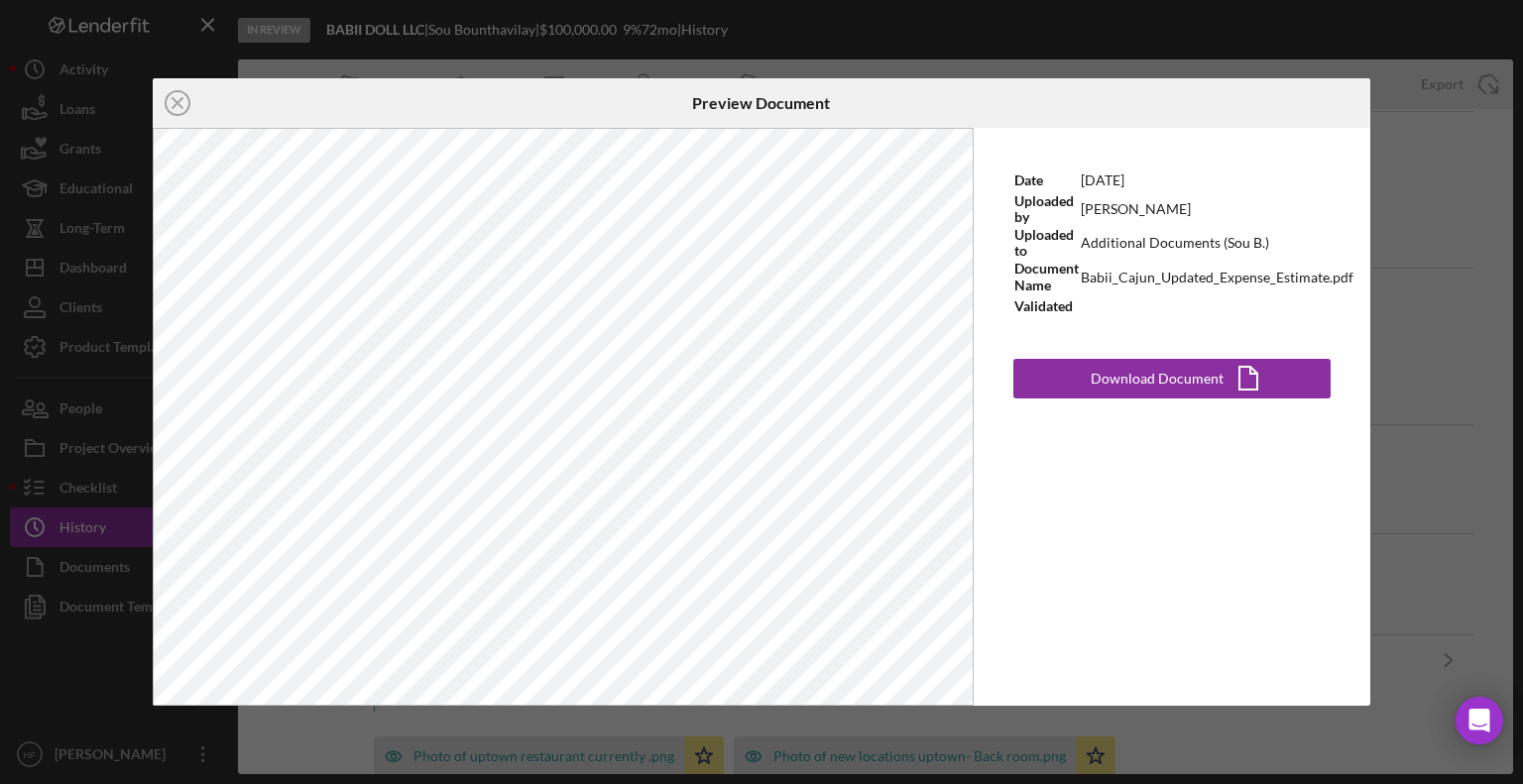 click on "Icon/Close" 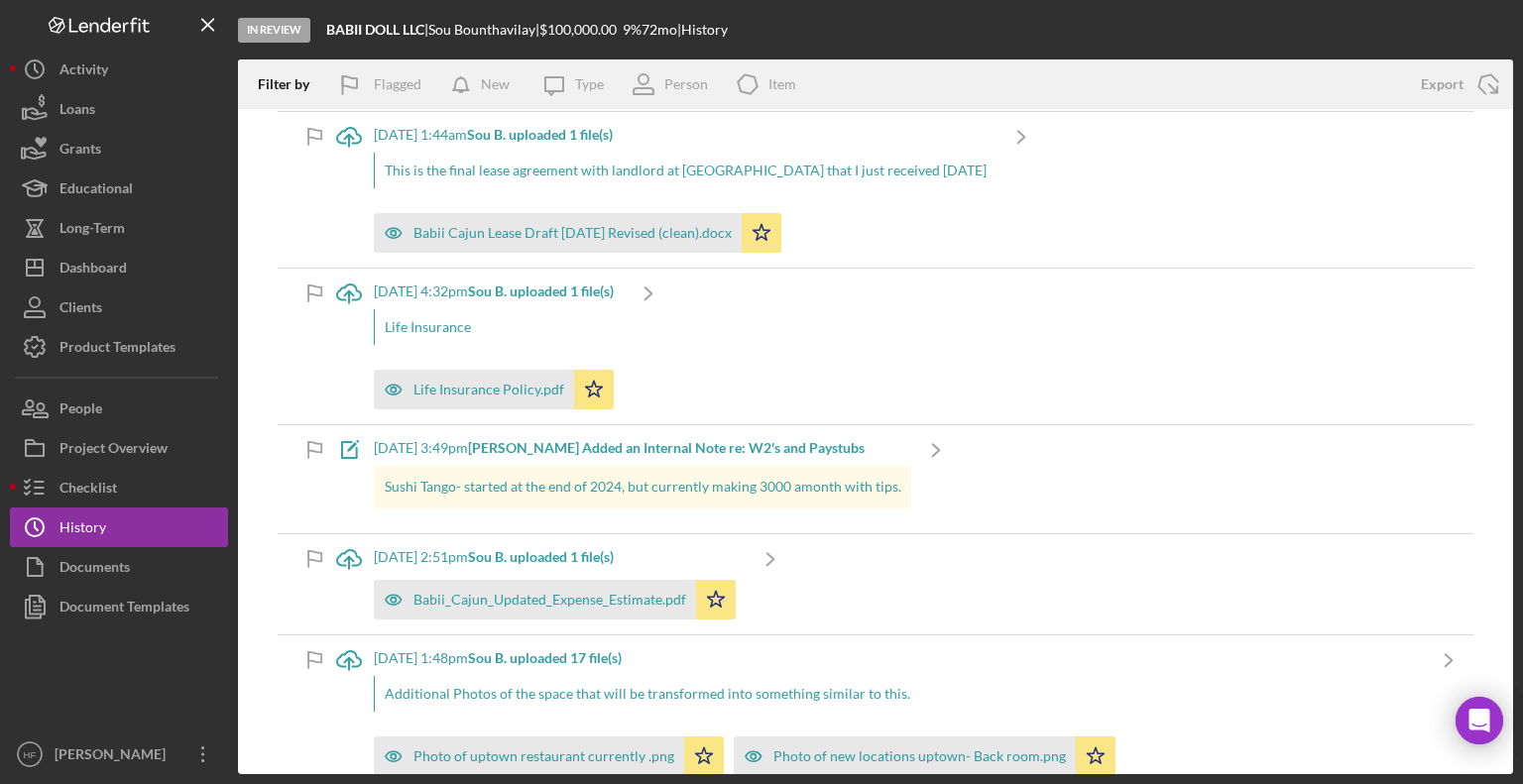 click on "Icon/Upload [DATE] 4:32pm  Sou B. uploaded 1 file(s) Life Insurance  Life Insurance Policy.pdf Icon/Star Icon/Navigate" at bounding box center (876, 346) 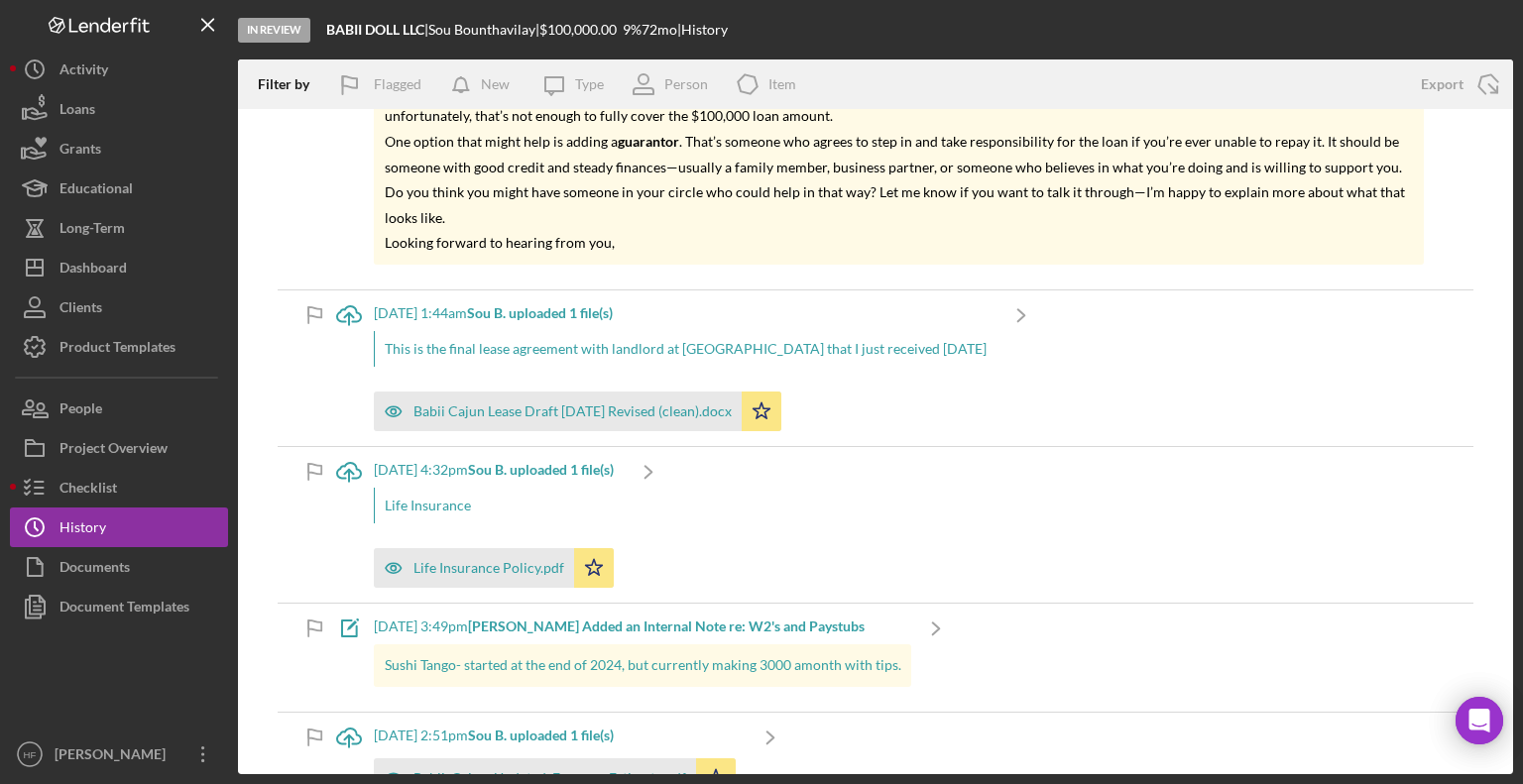 scroll, scrollTop: 206, scrollLeft: 0, axis: vertical 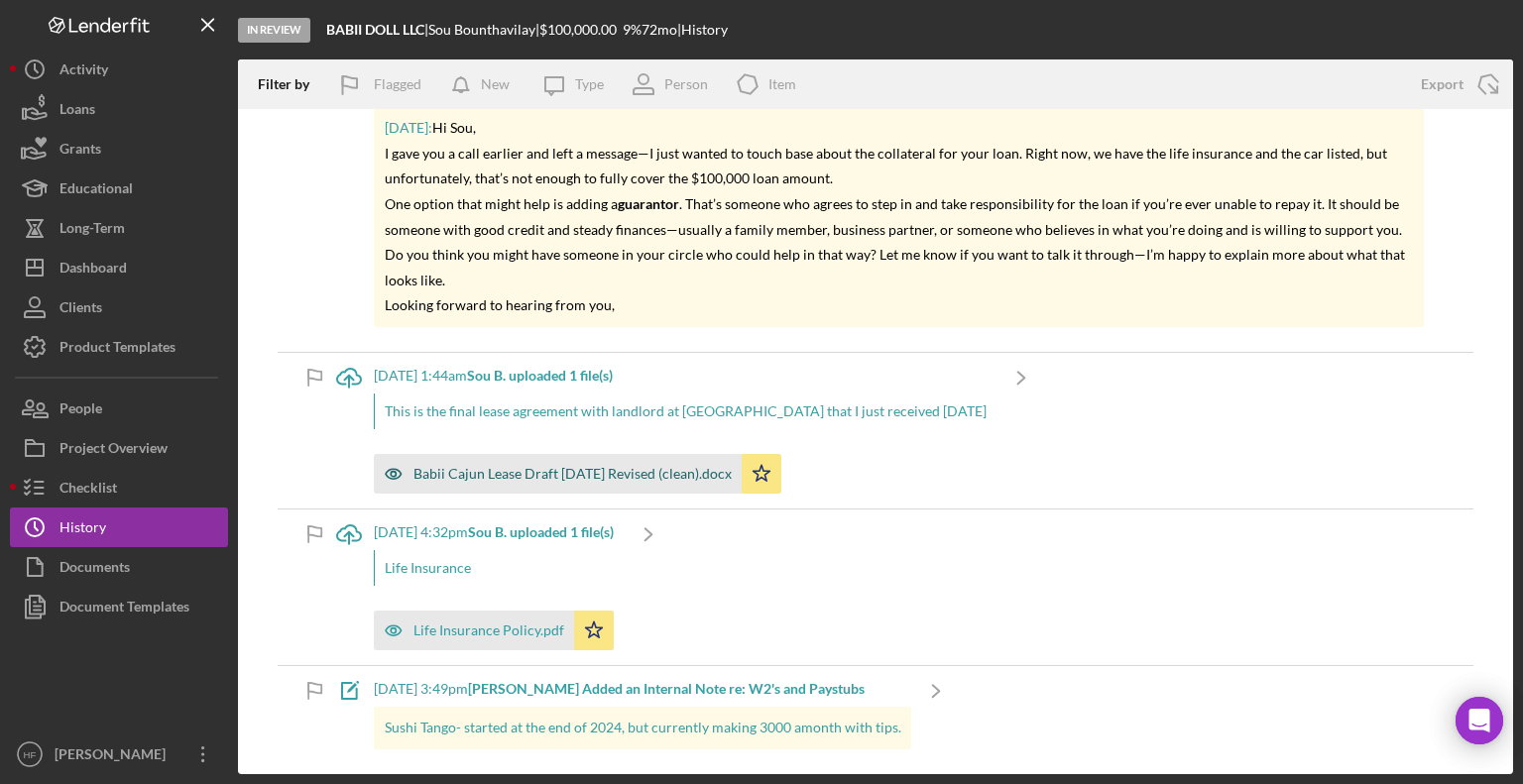 click on "Babii Cajun Lease Draft [DATE] Revised (clean).docx" at bounding box center [572, 474] 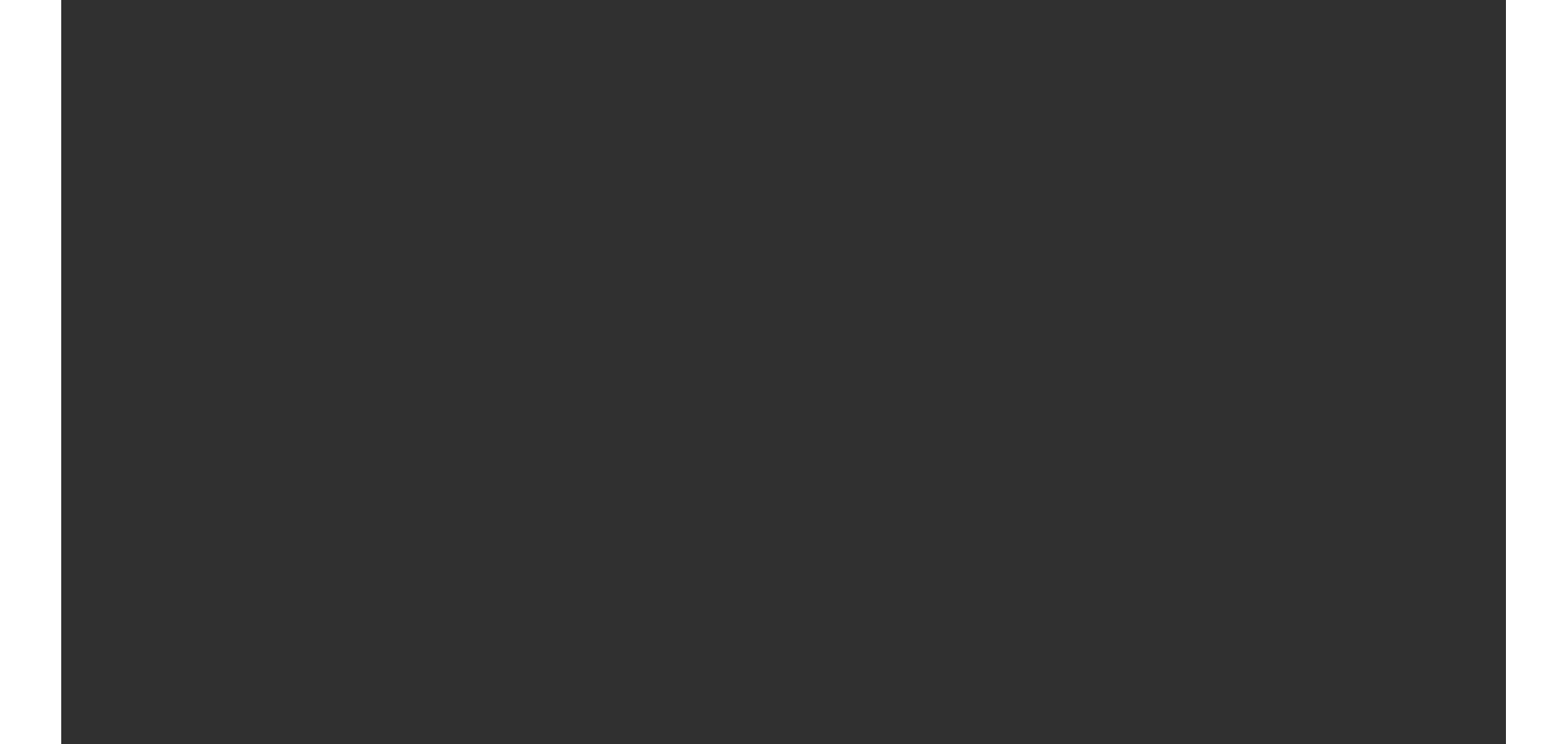 scroll, scrollTop: 0, scrollLeft: 0, axis: both 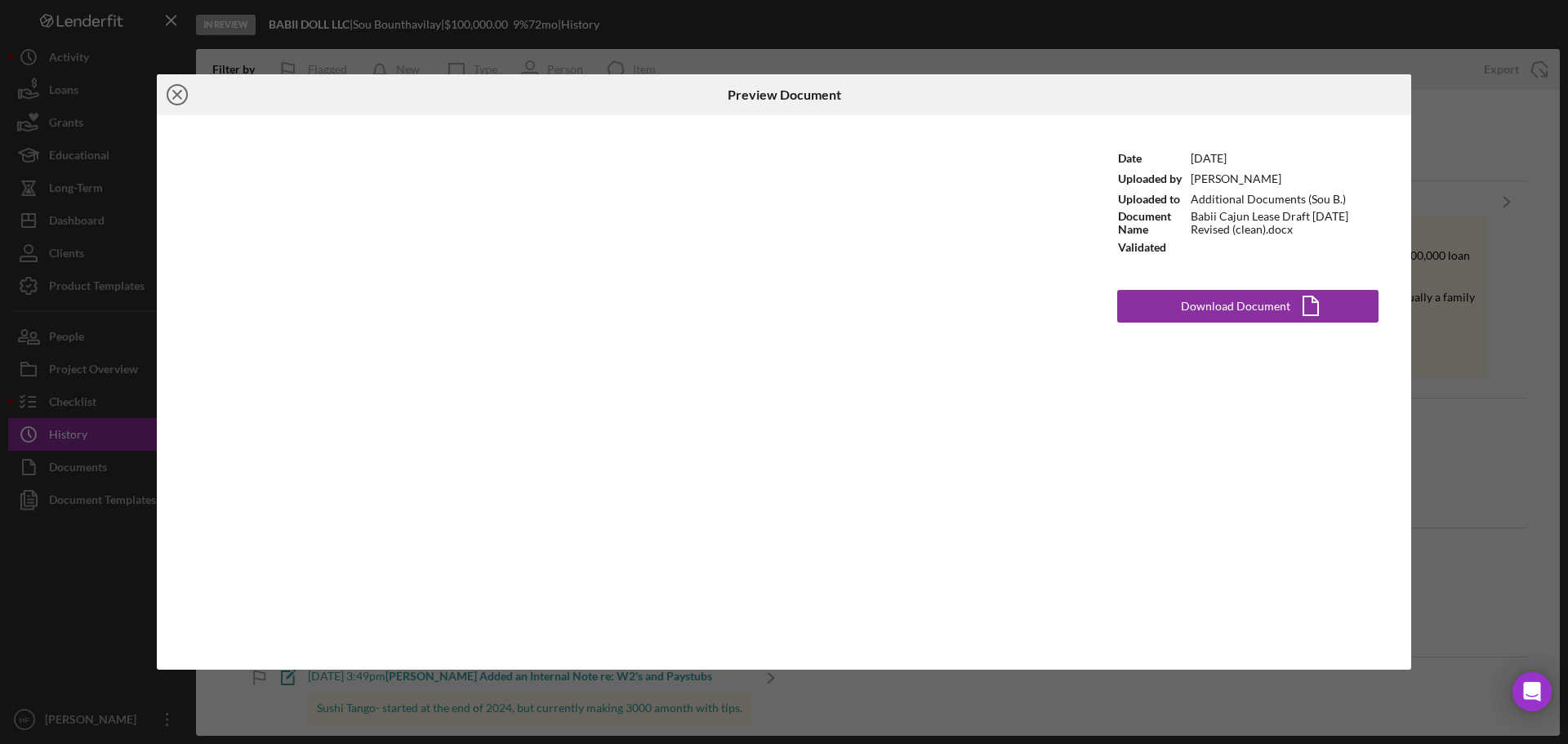 click on "Icon/Close" 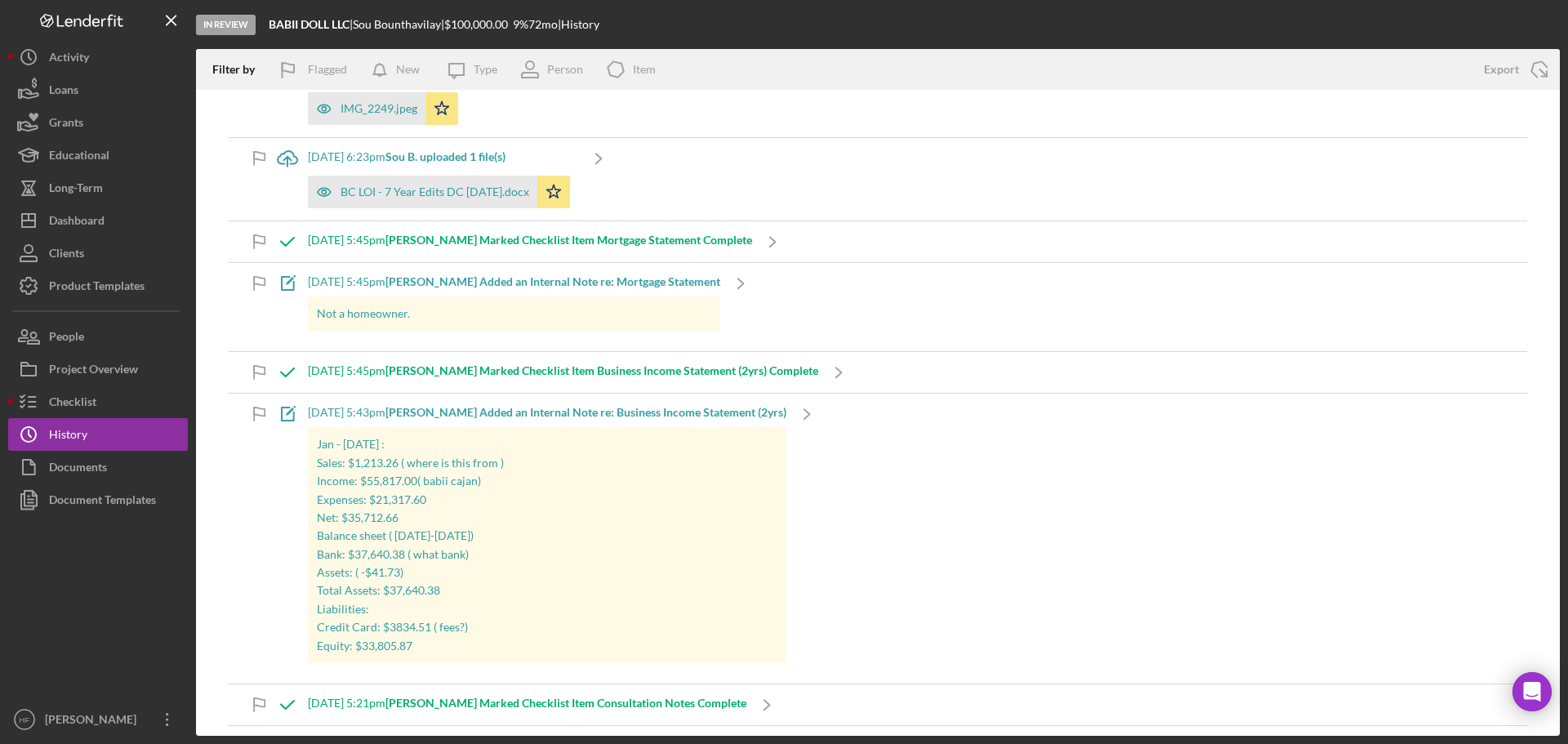 scroll, scrollTop: 2940, scrollLeft: 0, axis: vertical 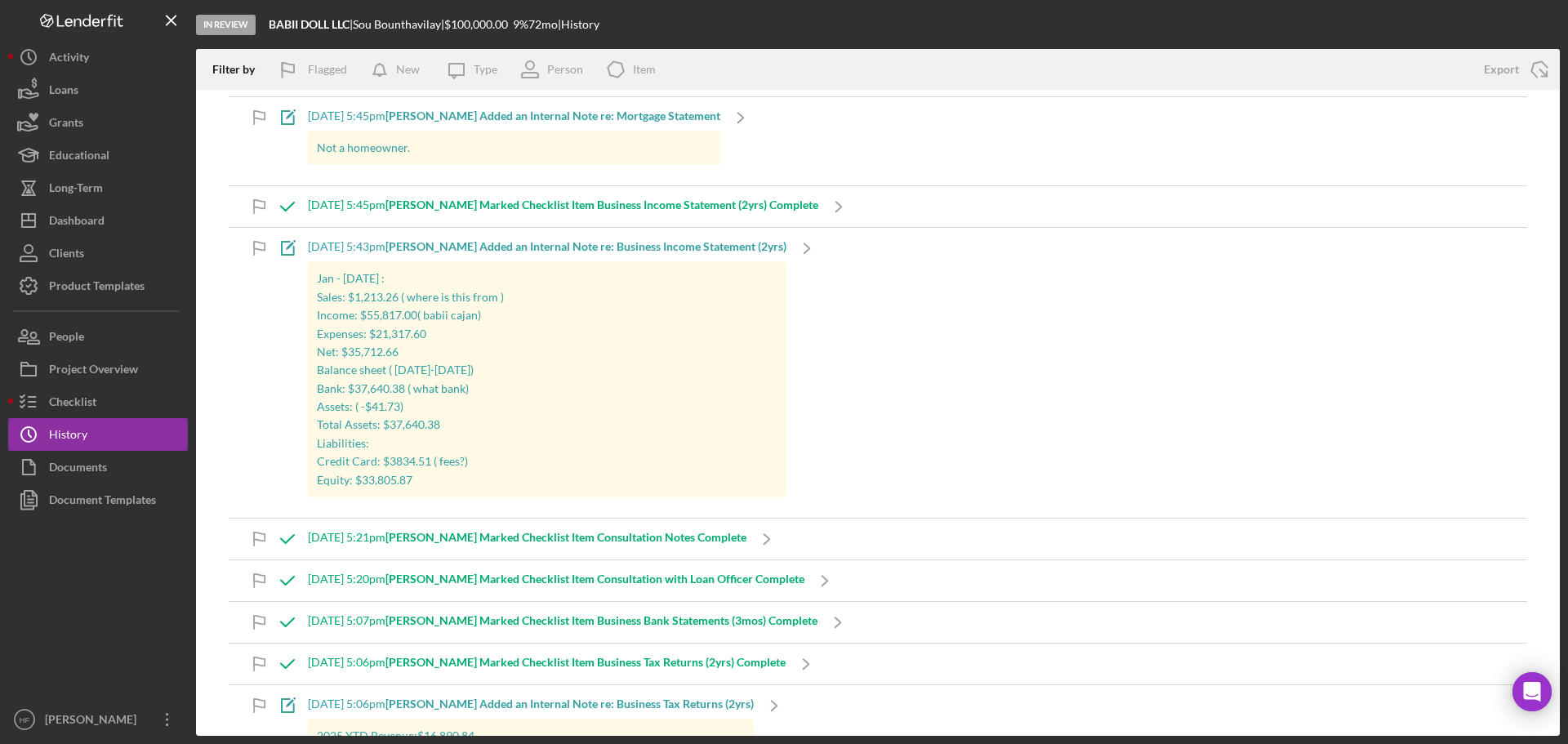 click on "Assets: ( -$41.73)" at bounding box center [547, 407] 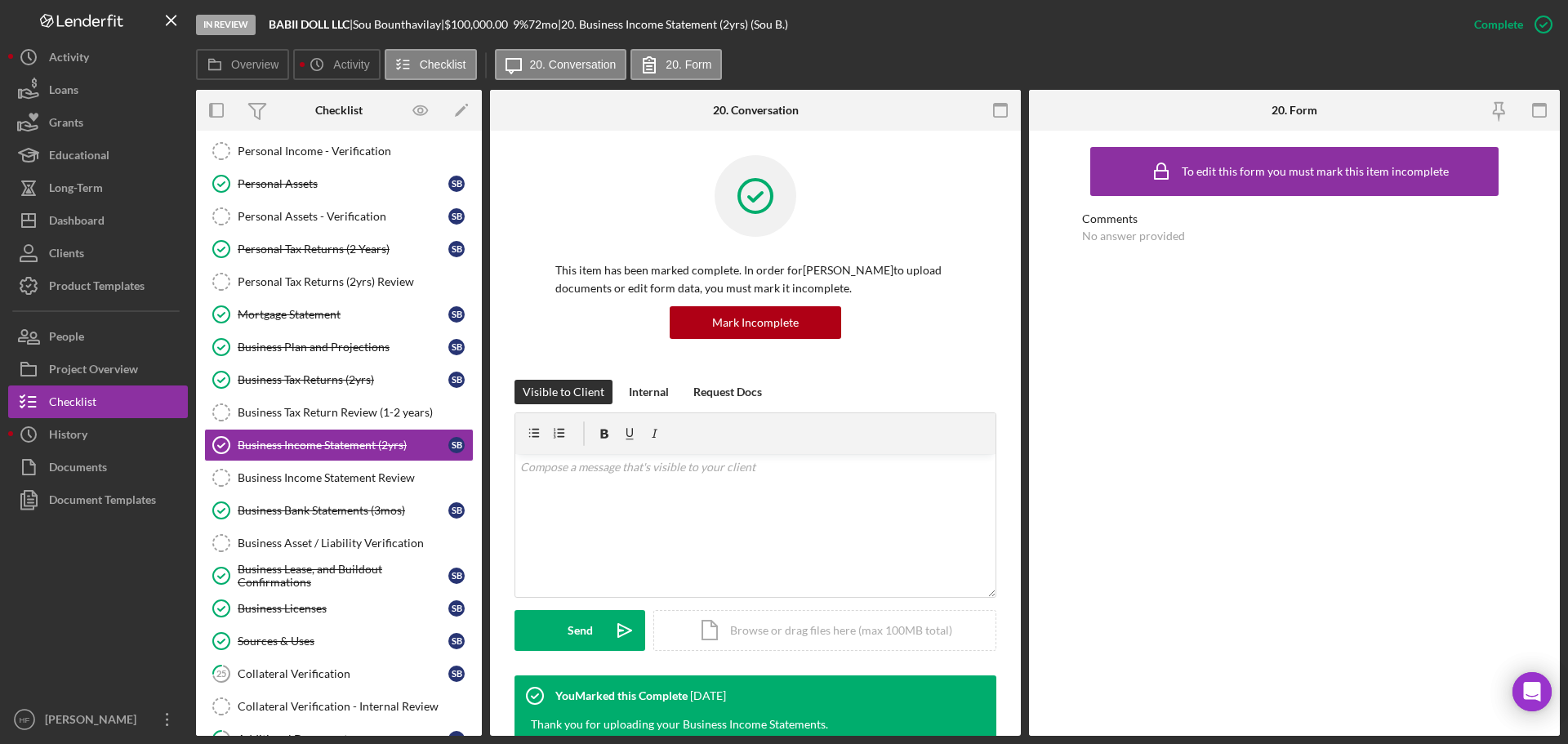 scroll, scrollTop: 258, scrollLeft: 0, axis: vertical 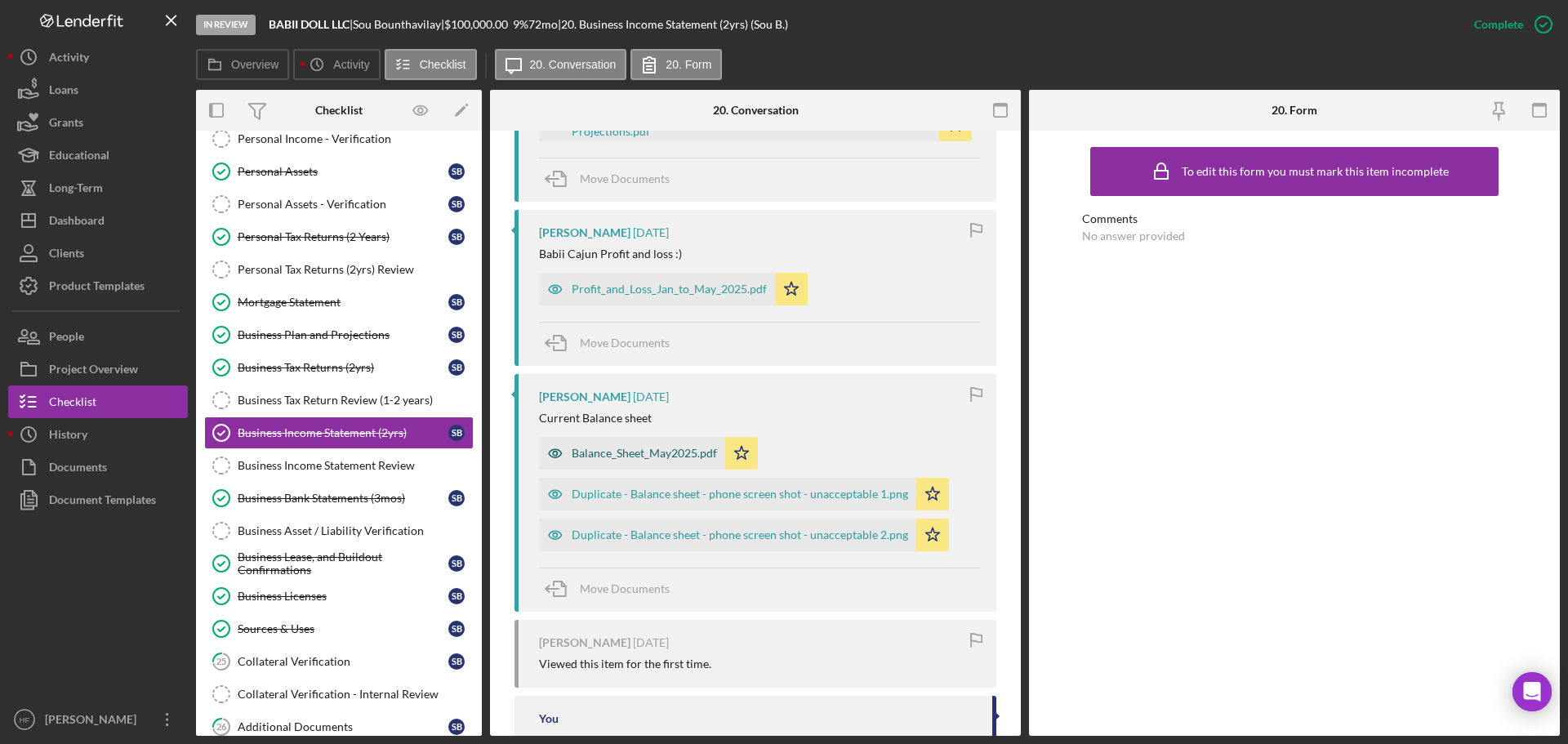 click on "Balance_Sheet_May2025.pdf" at bounding box center (644, 453) 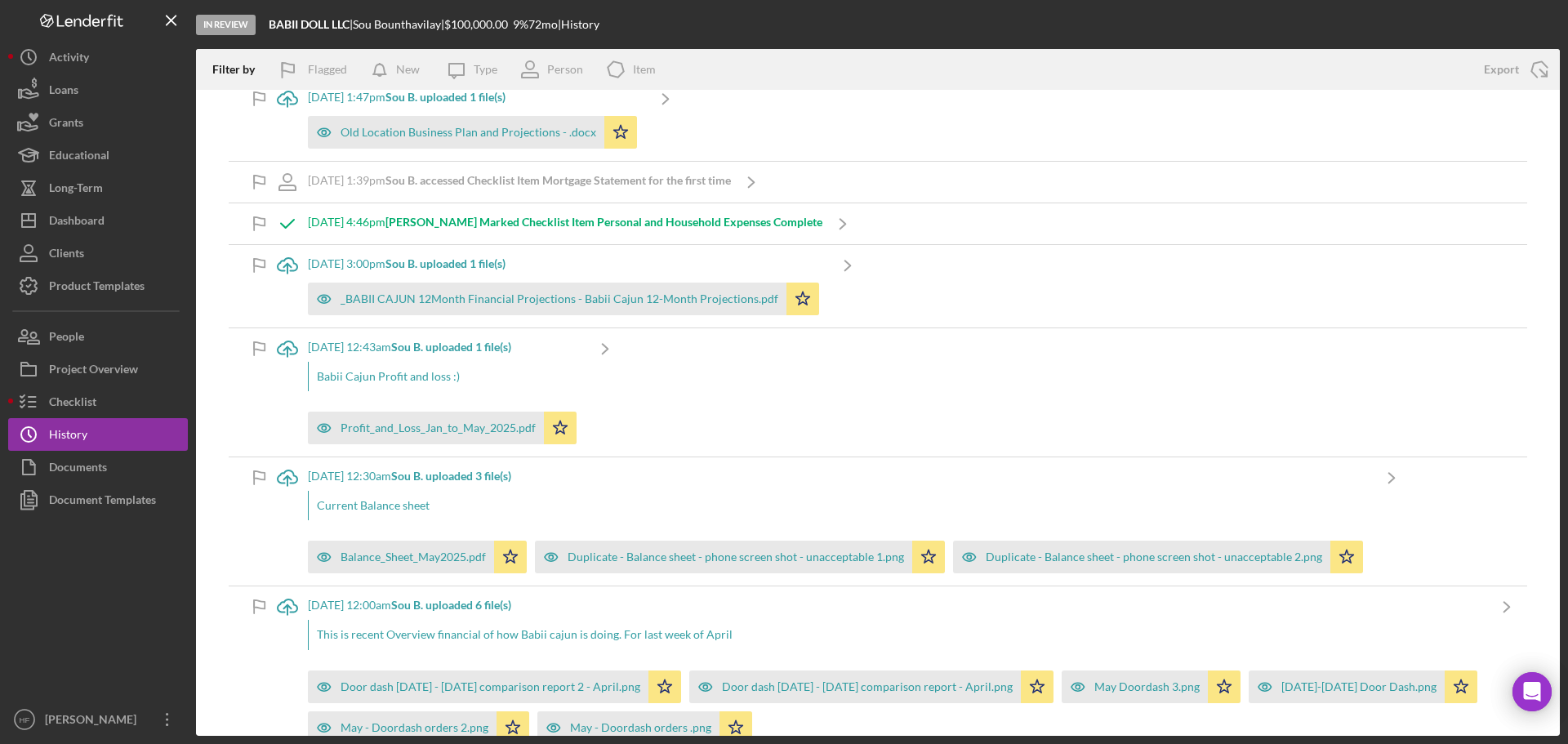 scroll, scrollTop: 5308, scrollLeft: 0, axis: vertical 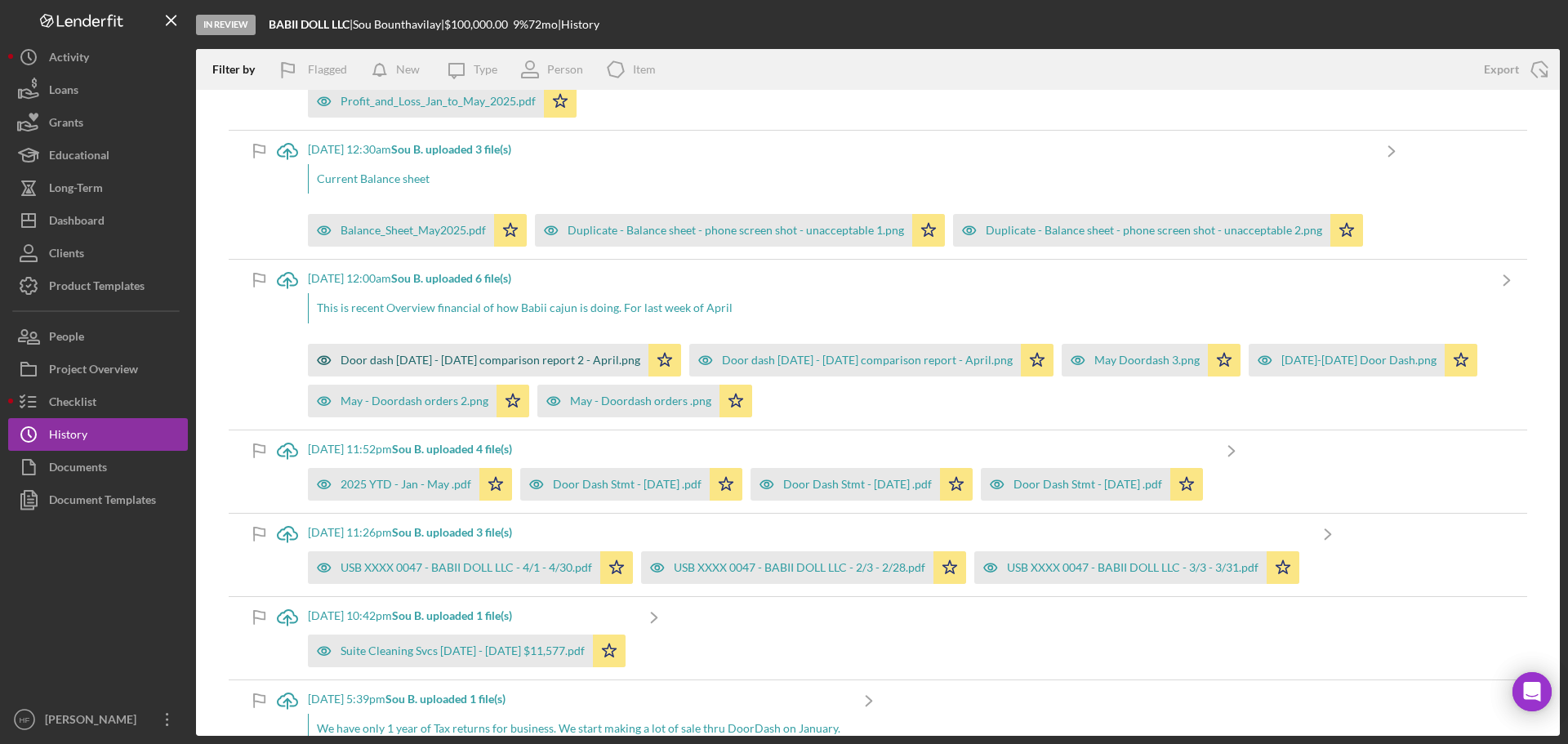 click on "Door dash [DATE] - [DATE] comparison report 2 - April.png" at bounding box center (490, 360) 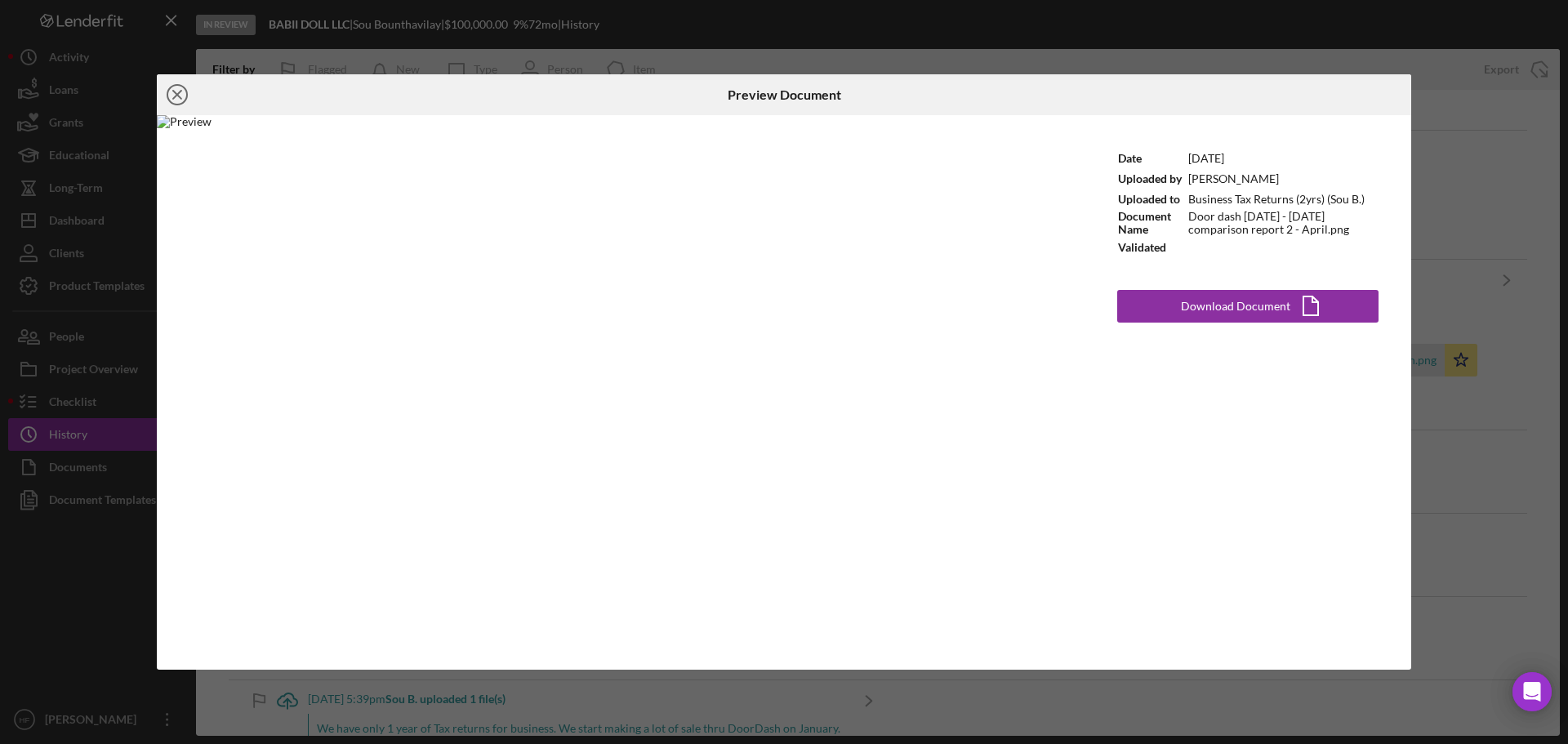 click on "Icon/Close" 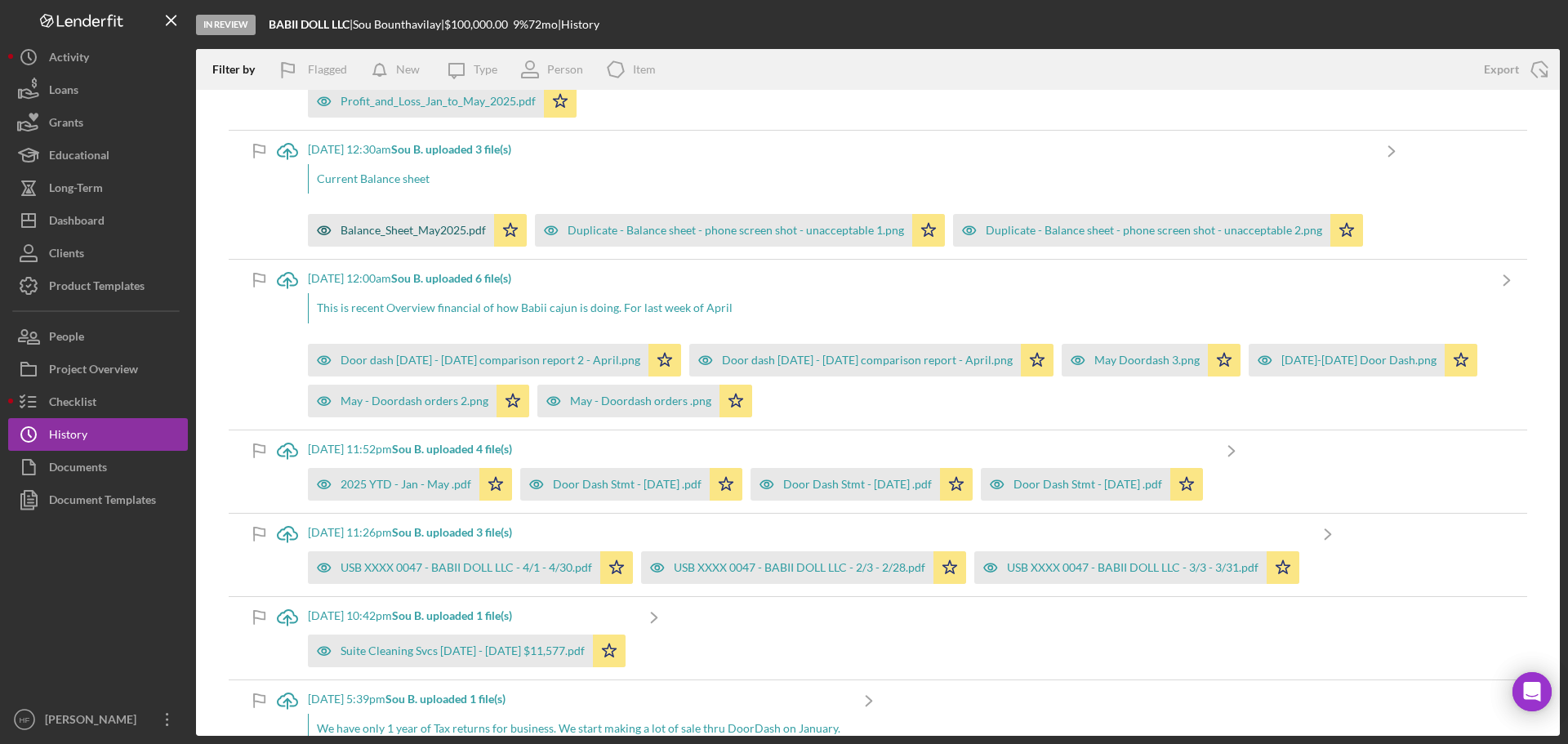 click on "Balance_Sheet_May2025.pdf" at bounding box center (413, 230) 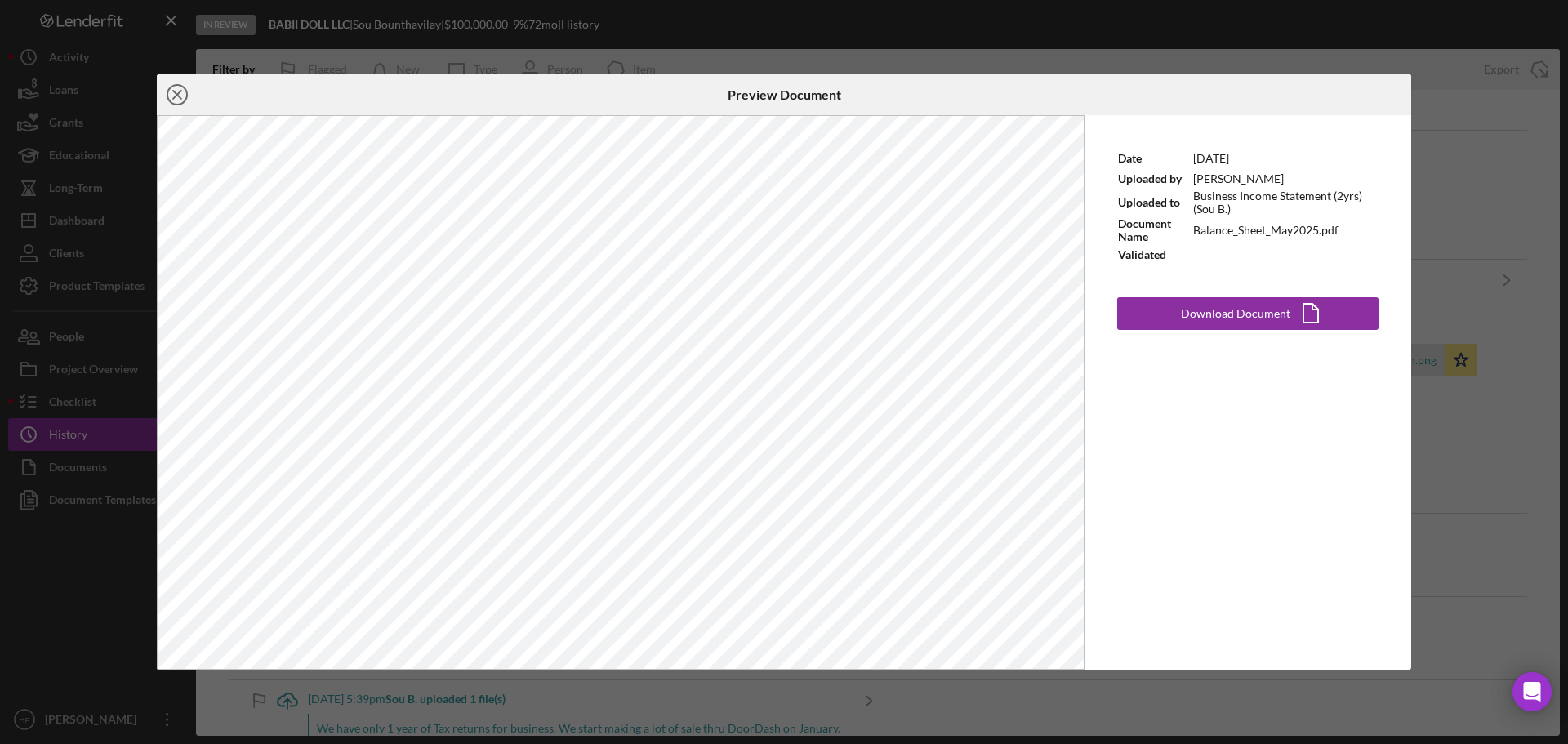click 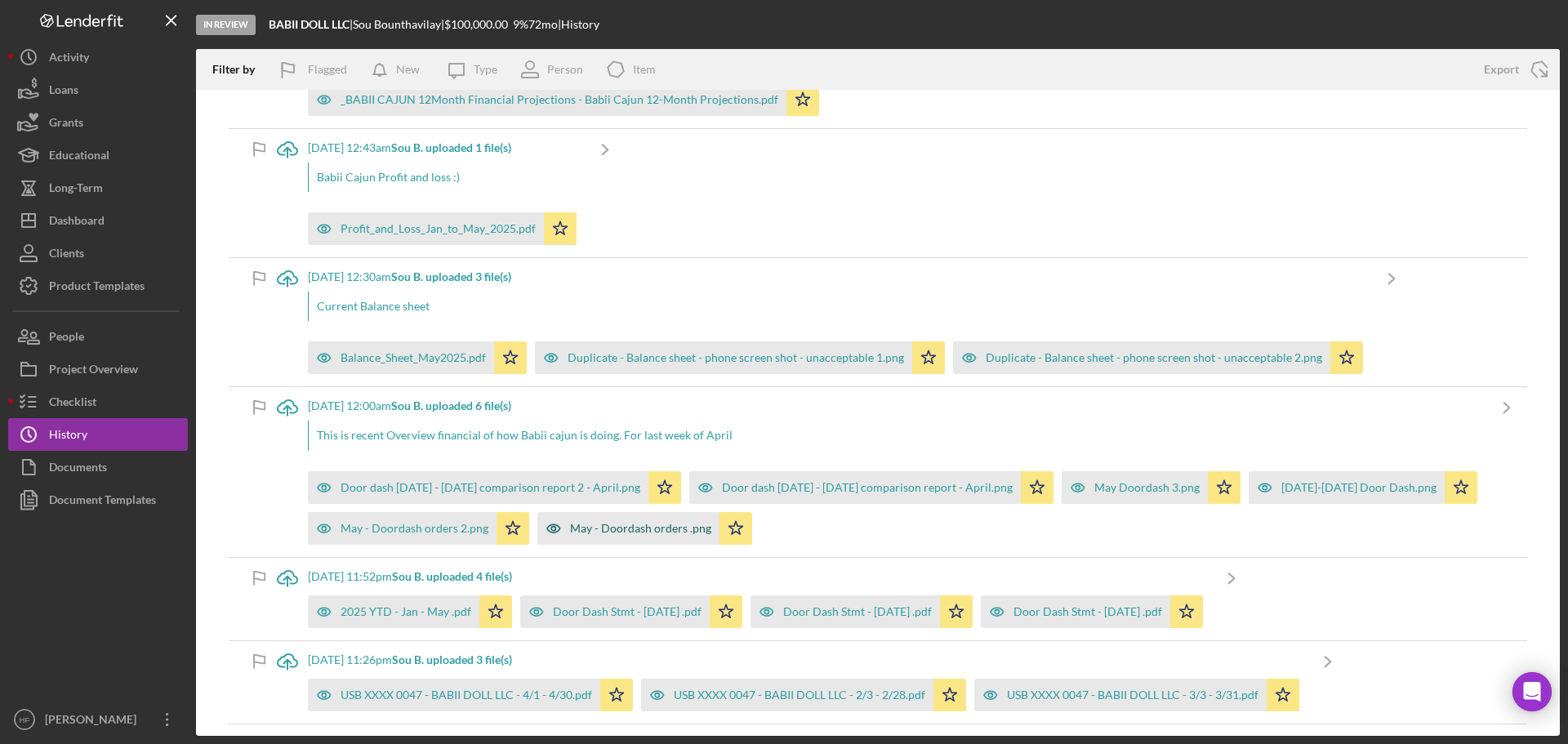 scroll, scrollTop: 5145, scrollLeft: 0, axis: vertical 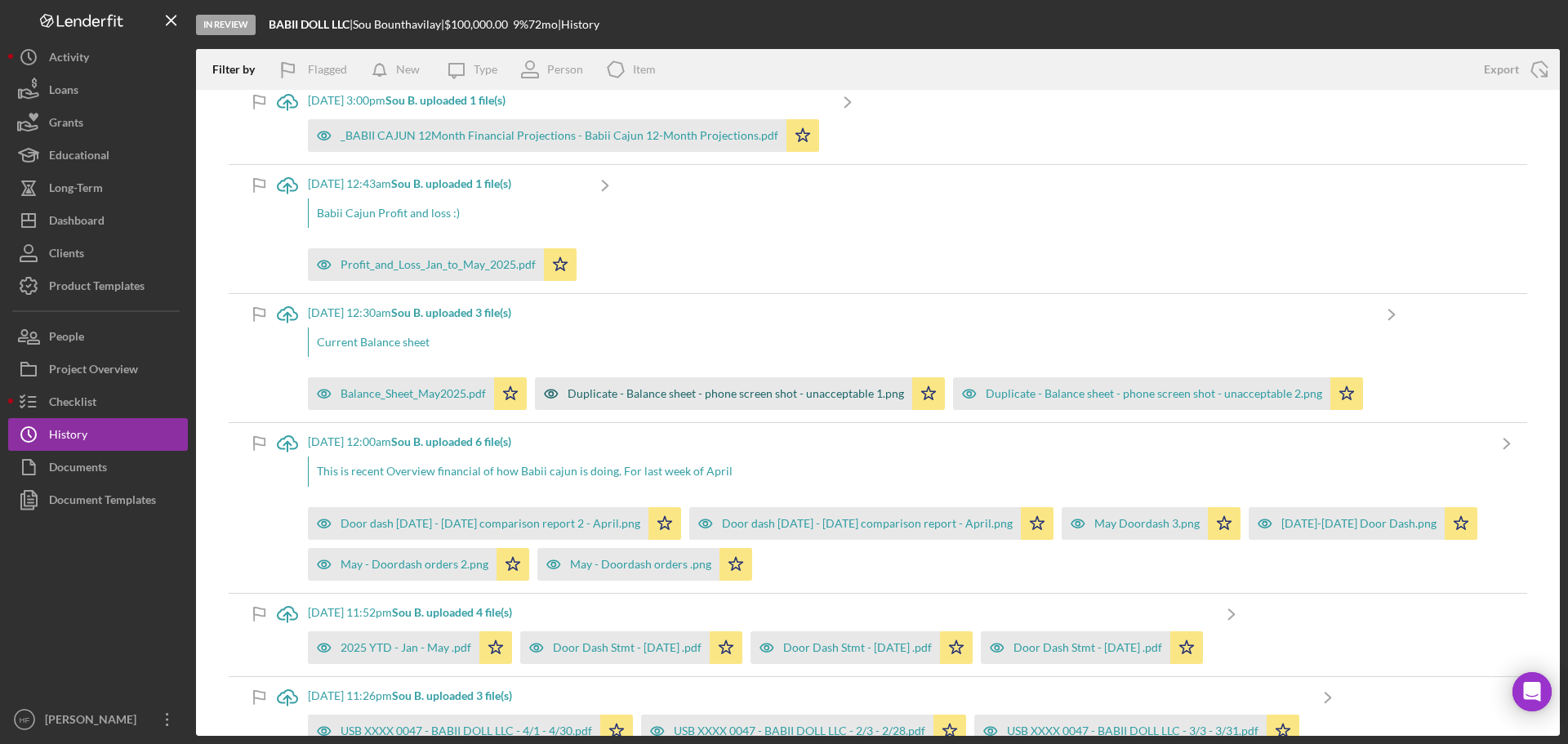 click on "Duplicate - Balance sheet - phone screen shot - unacceptable 1.png" at bounding box center (724, 394) 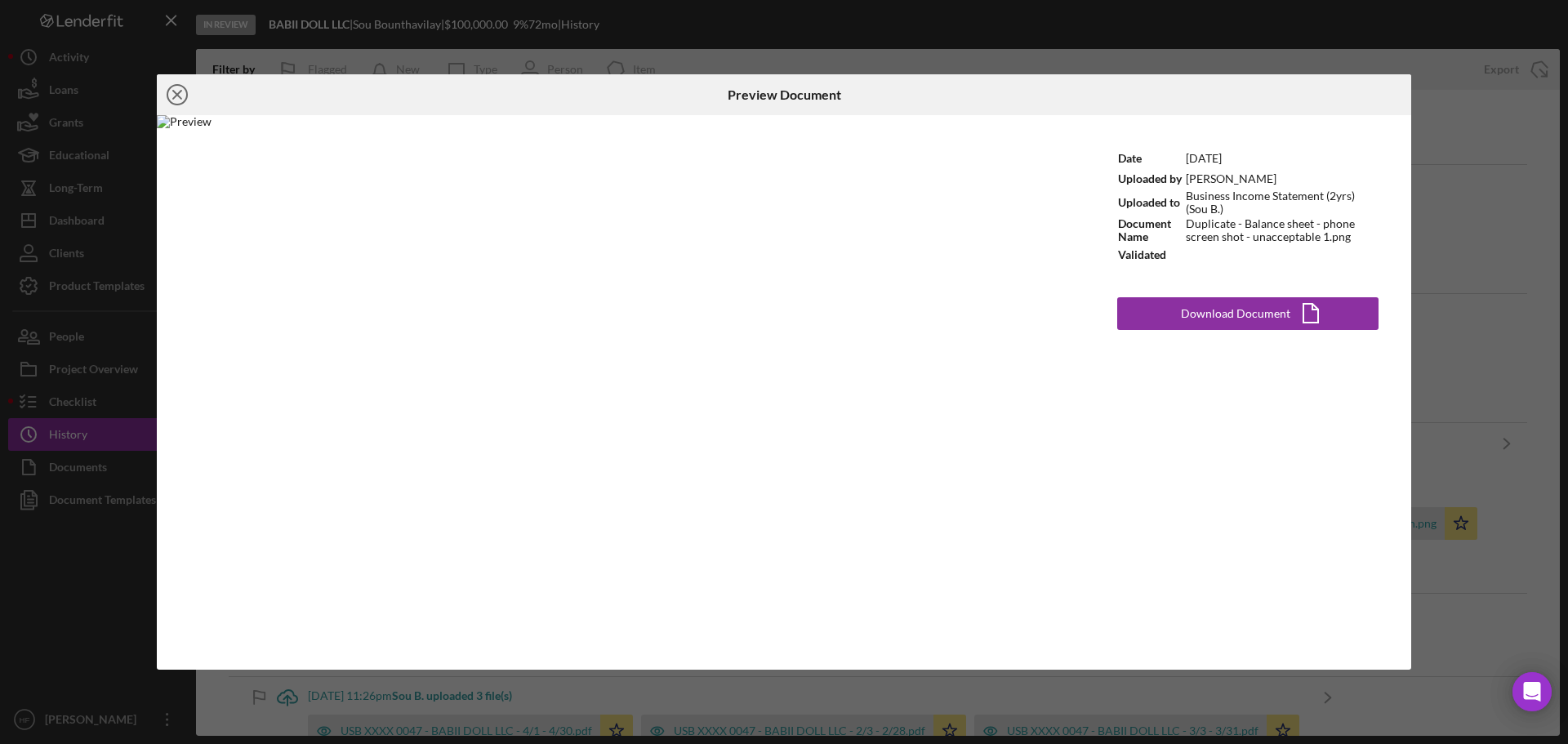 click on "Icon/Close" 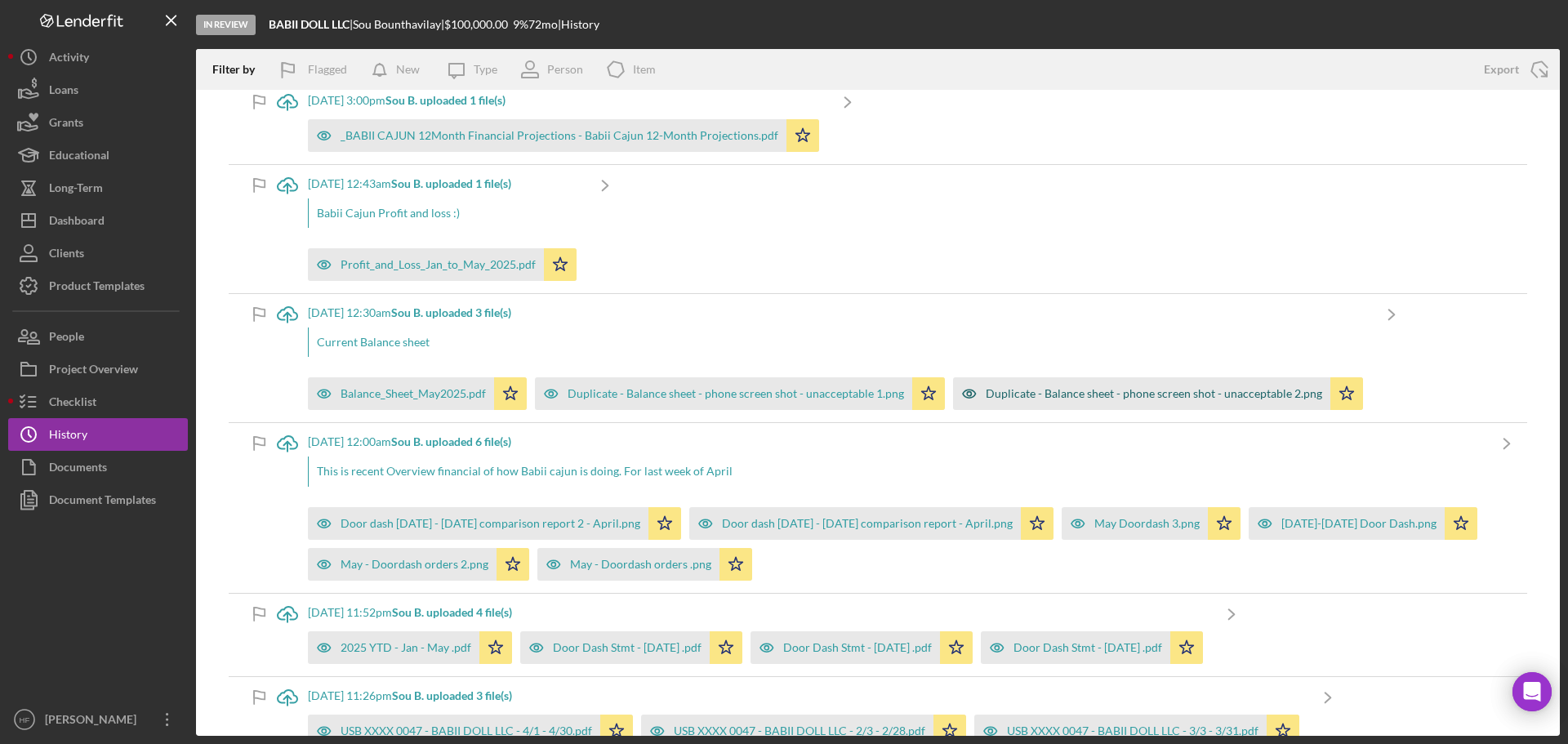 click on "Duplicate - Balance sheet - phone screen shot - unacceptable 2.png" at bounding box center (1142, 394) 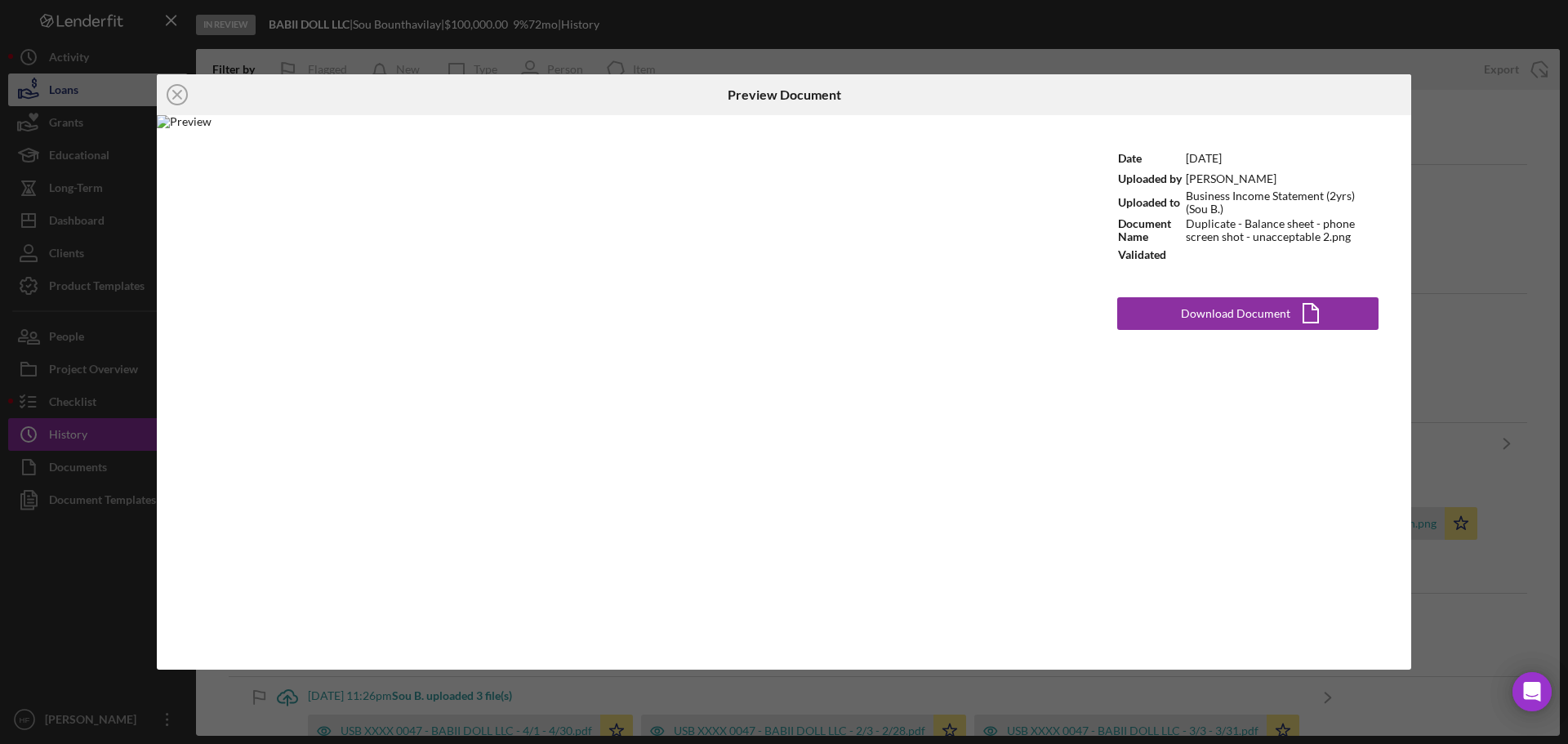 drag, startPoint x: 182, startPoint y: 94, endPoint x: 186, endPoint y: 101, distance: 8.06226 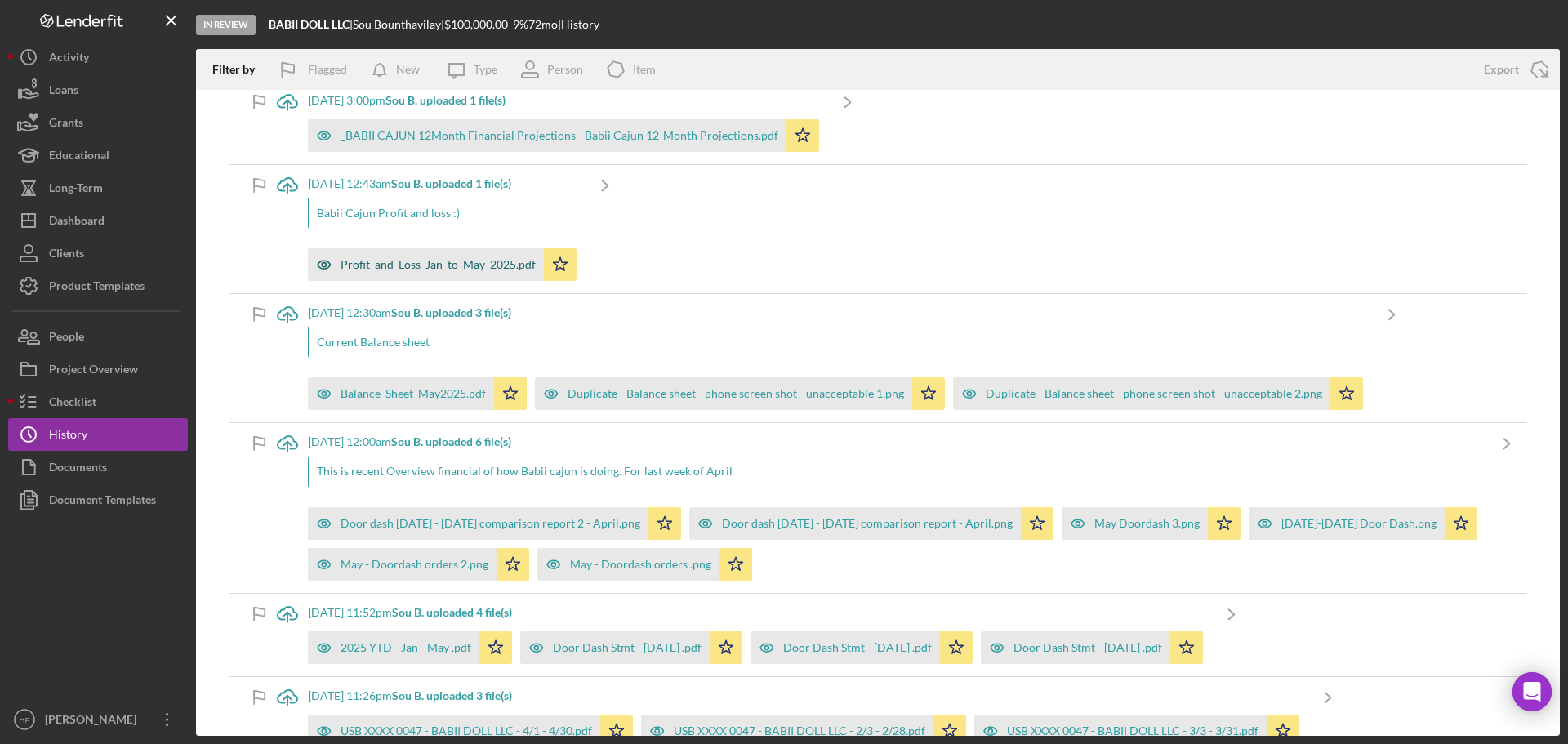 click on "Profit_and_Loss_Jan_to_May_2025.pdf" at bounding box center (438, 265) 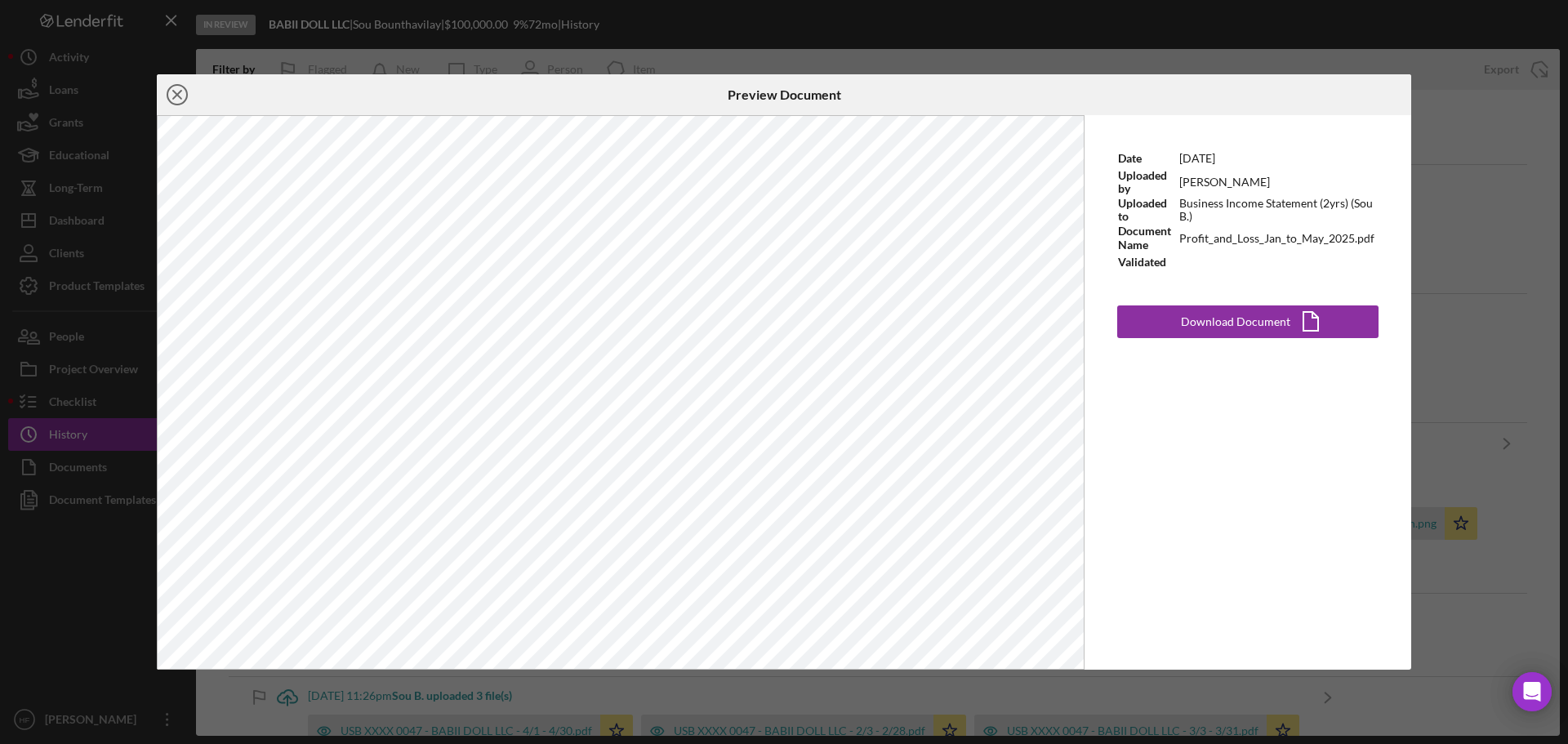 click 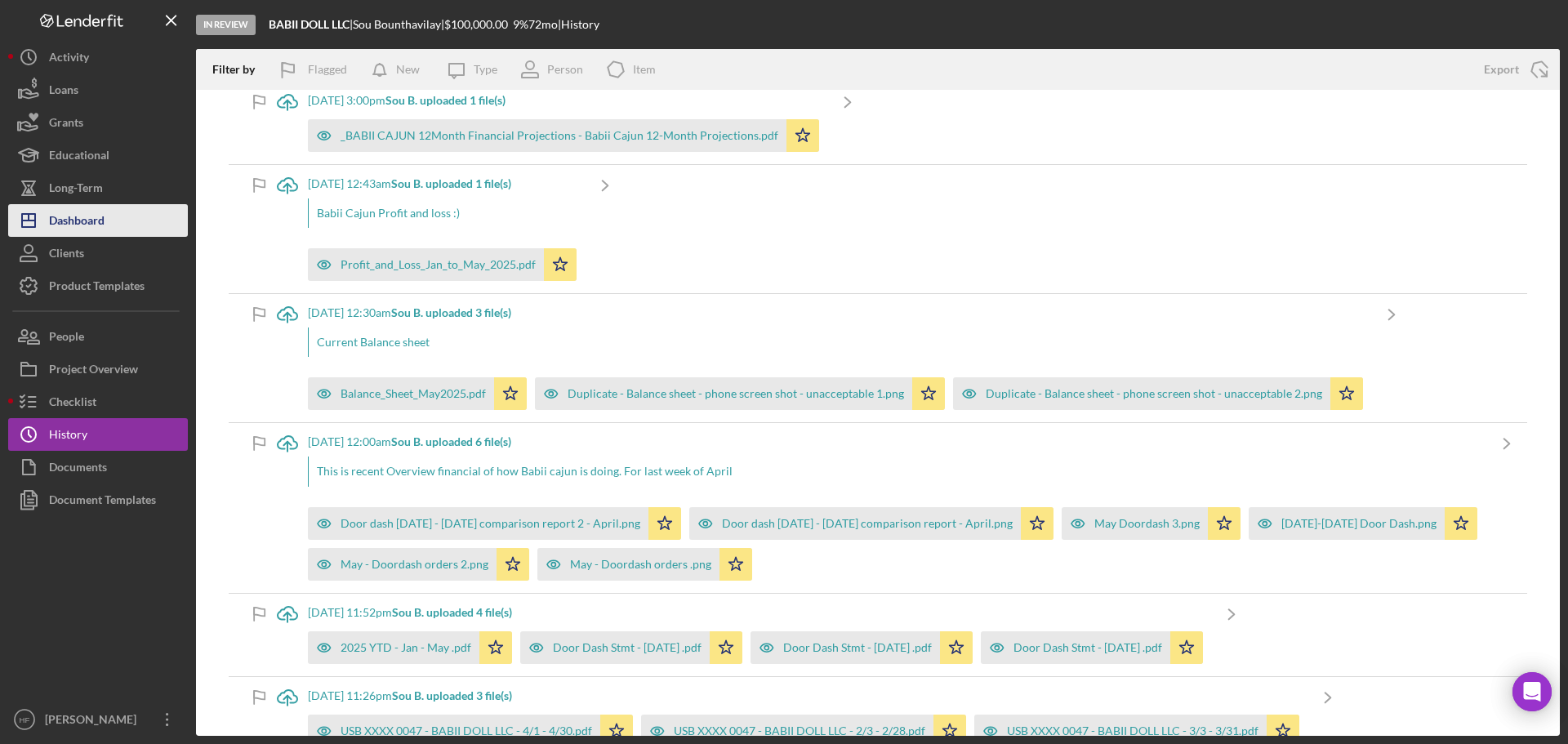 click on "Dashboard" at bounding box center [77, 222] 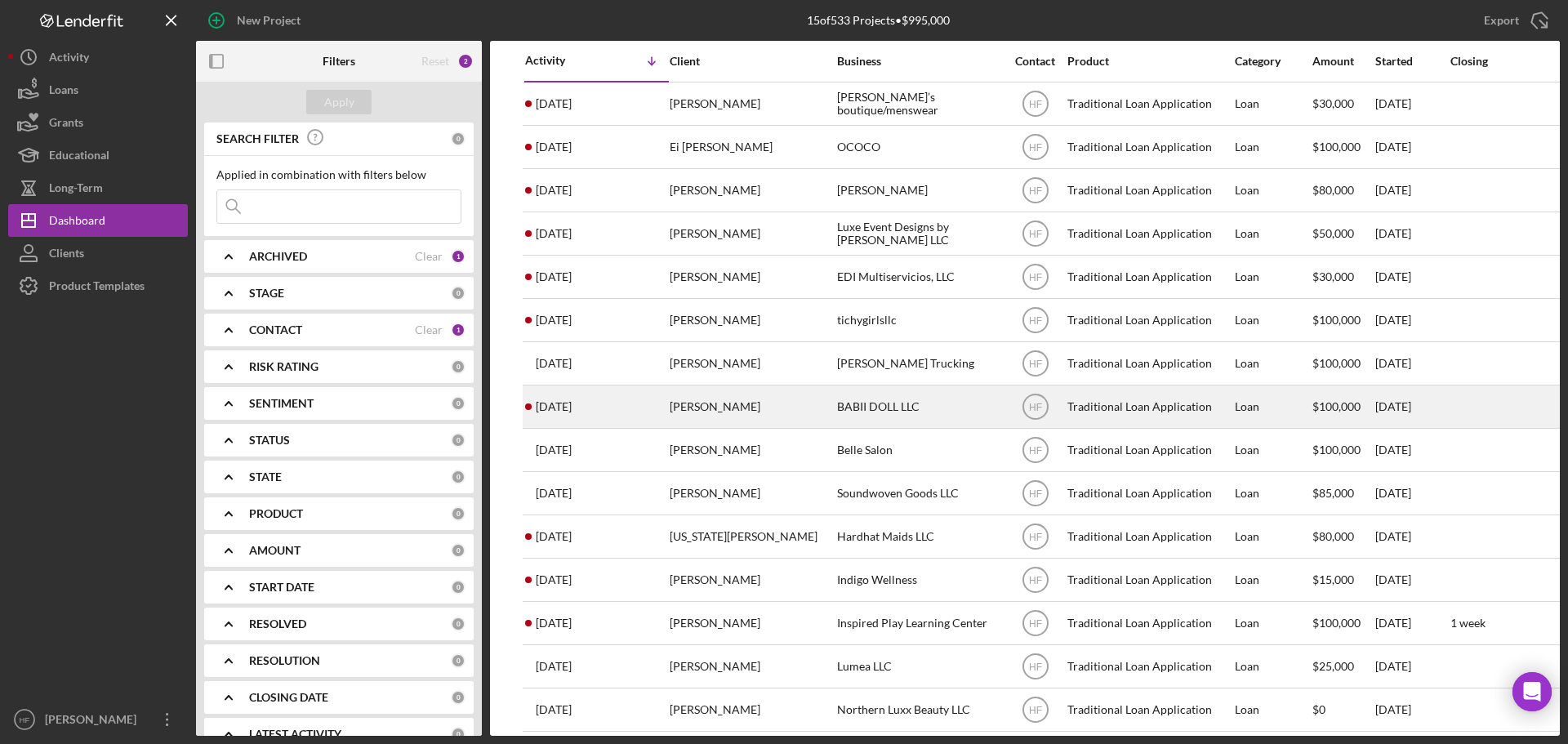 click on "[PERSON_NAME]" at bounding box center [751, 407] 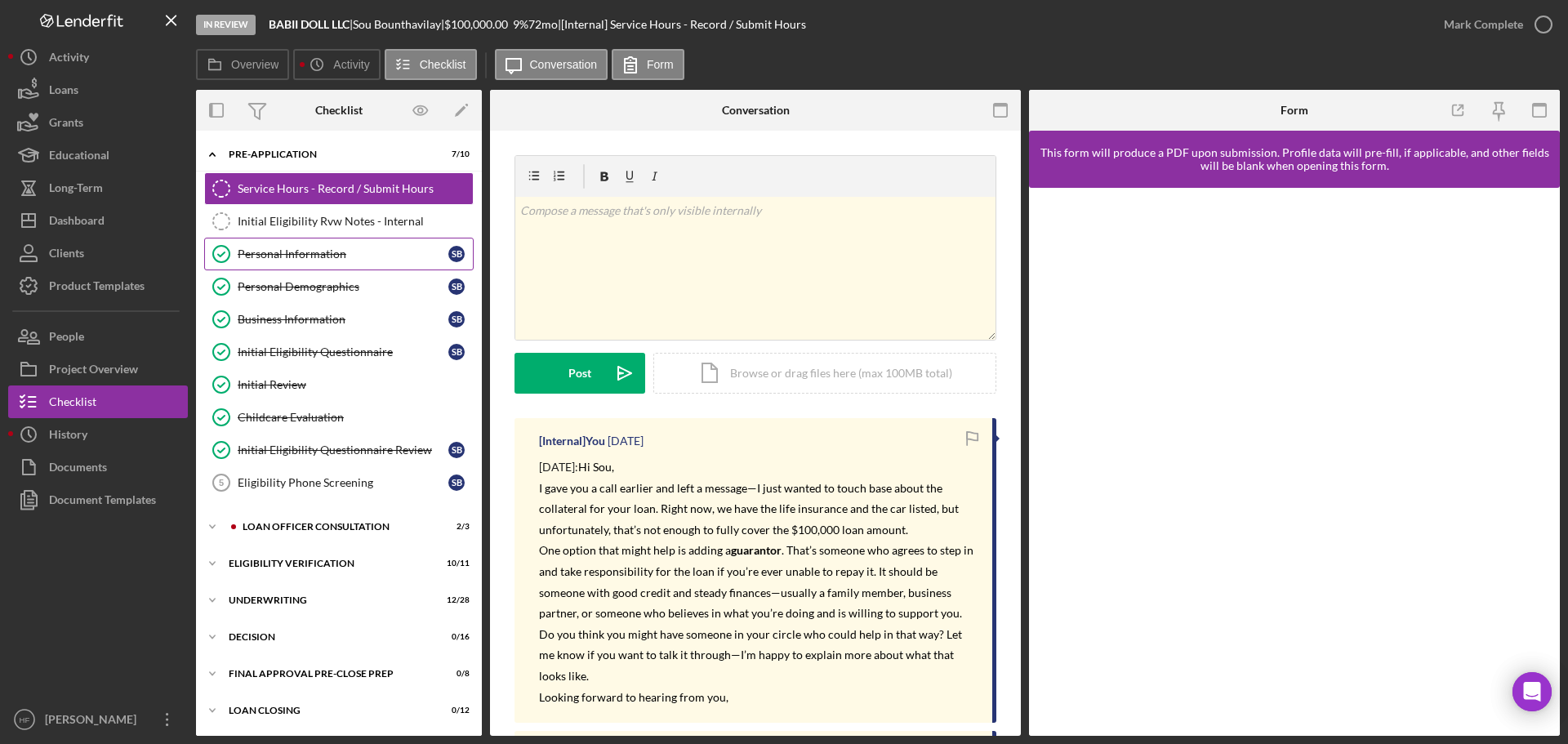 click on "Personal Information Personal Information S B" at bounding box center [339, 254] 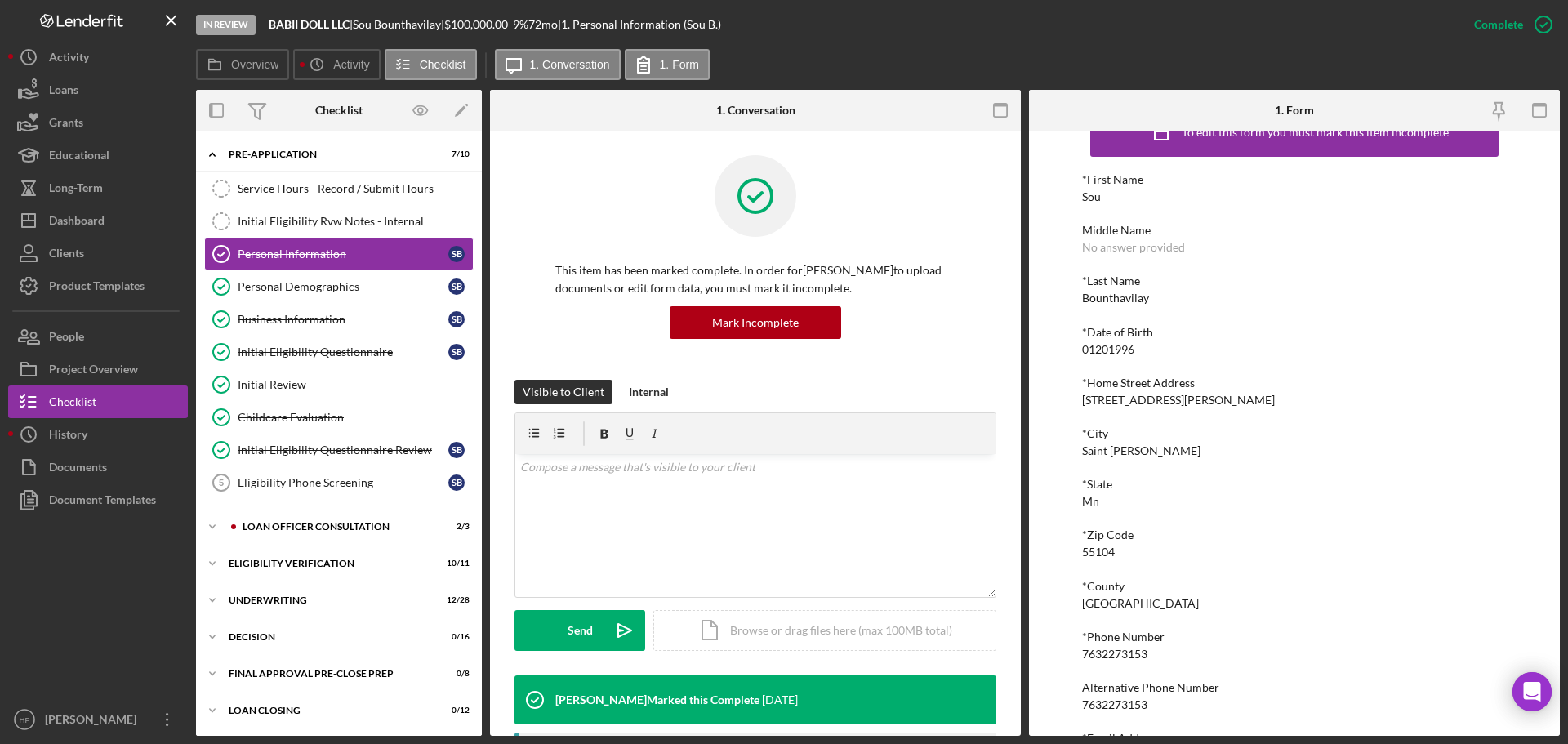 scroll, scrollTop: 90, scrollLeft: 0, axis: vertical 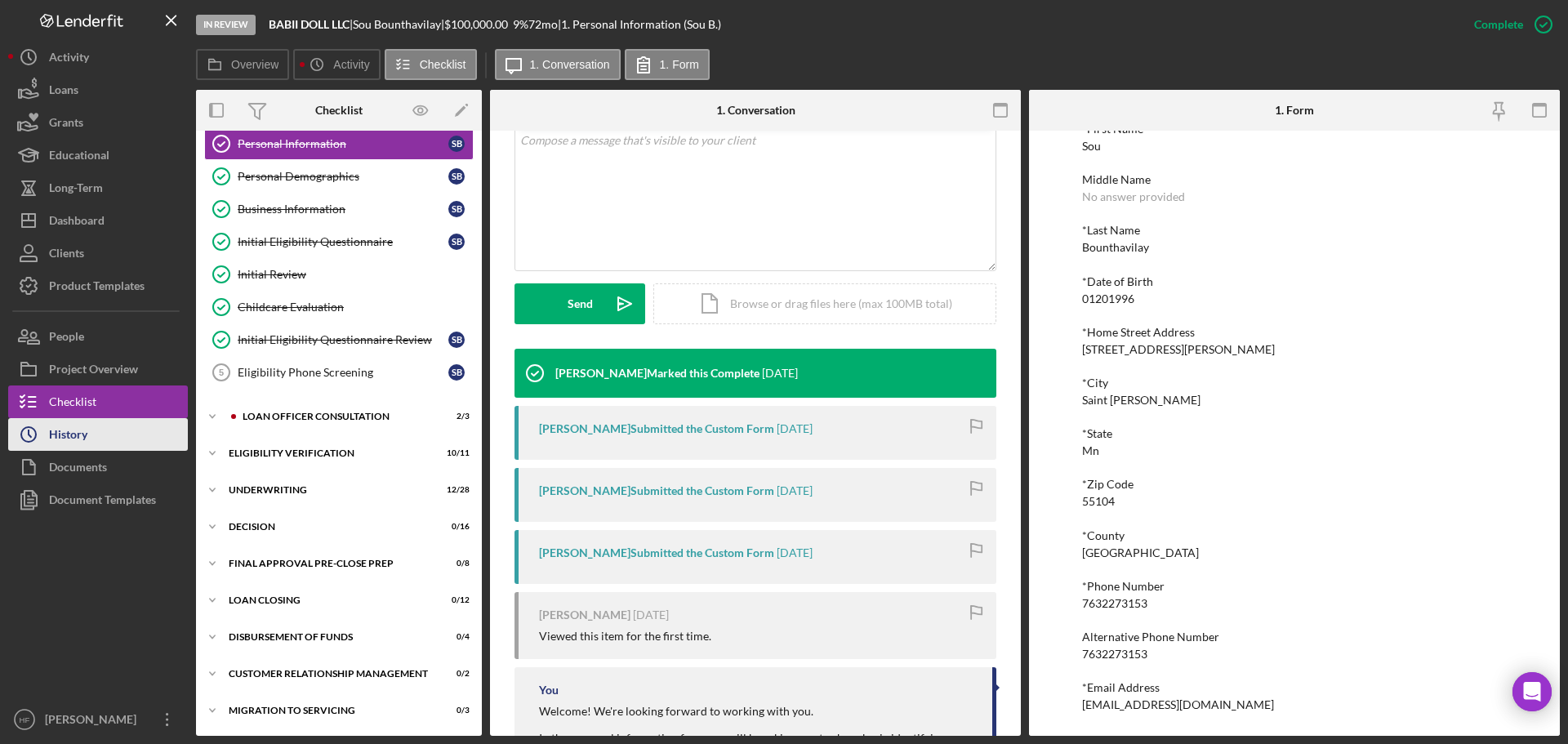 click on "History" at bounding box center [68, 436] 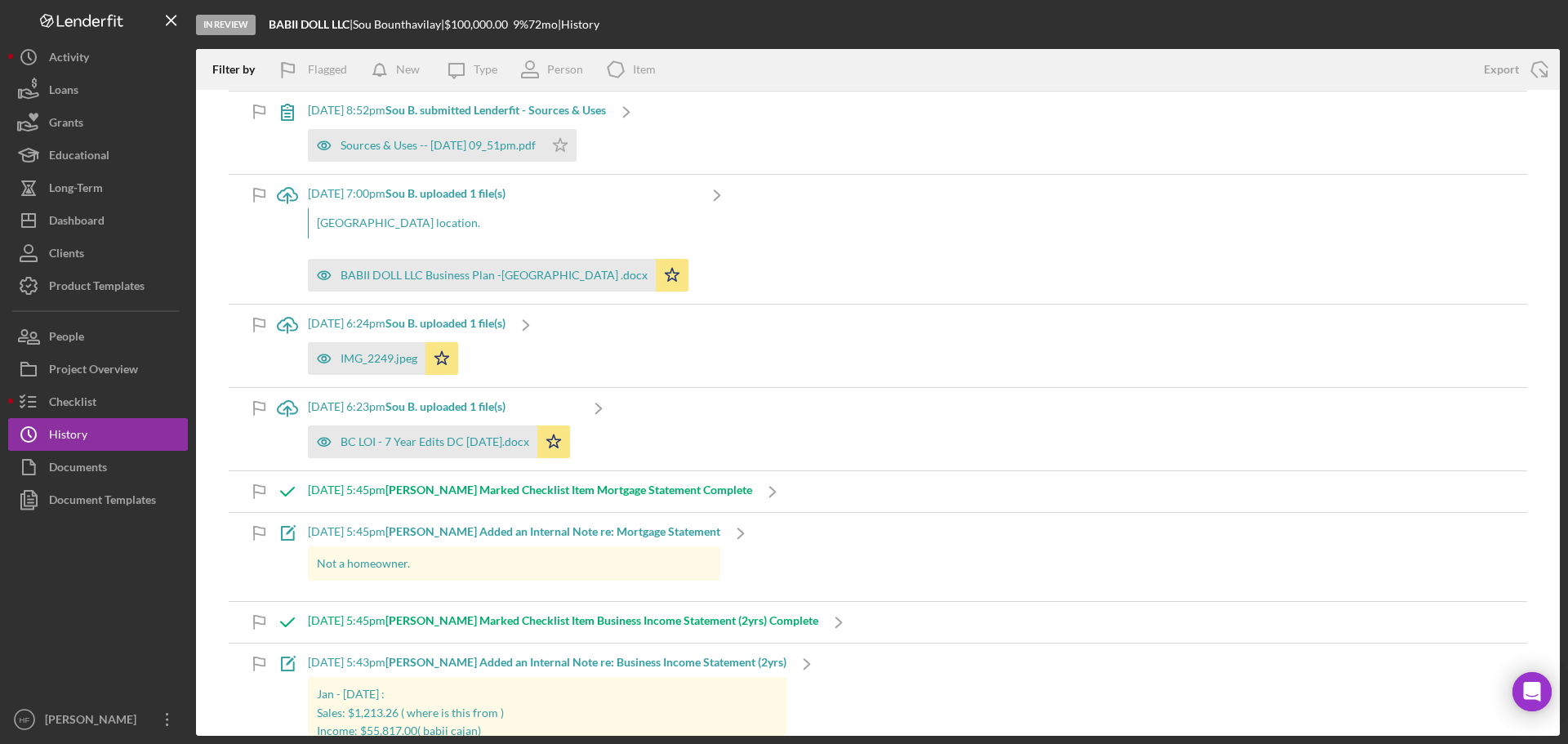 scroll, scrollTop: 2532, scrollLeft: 0, axis: vertical 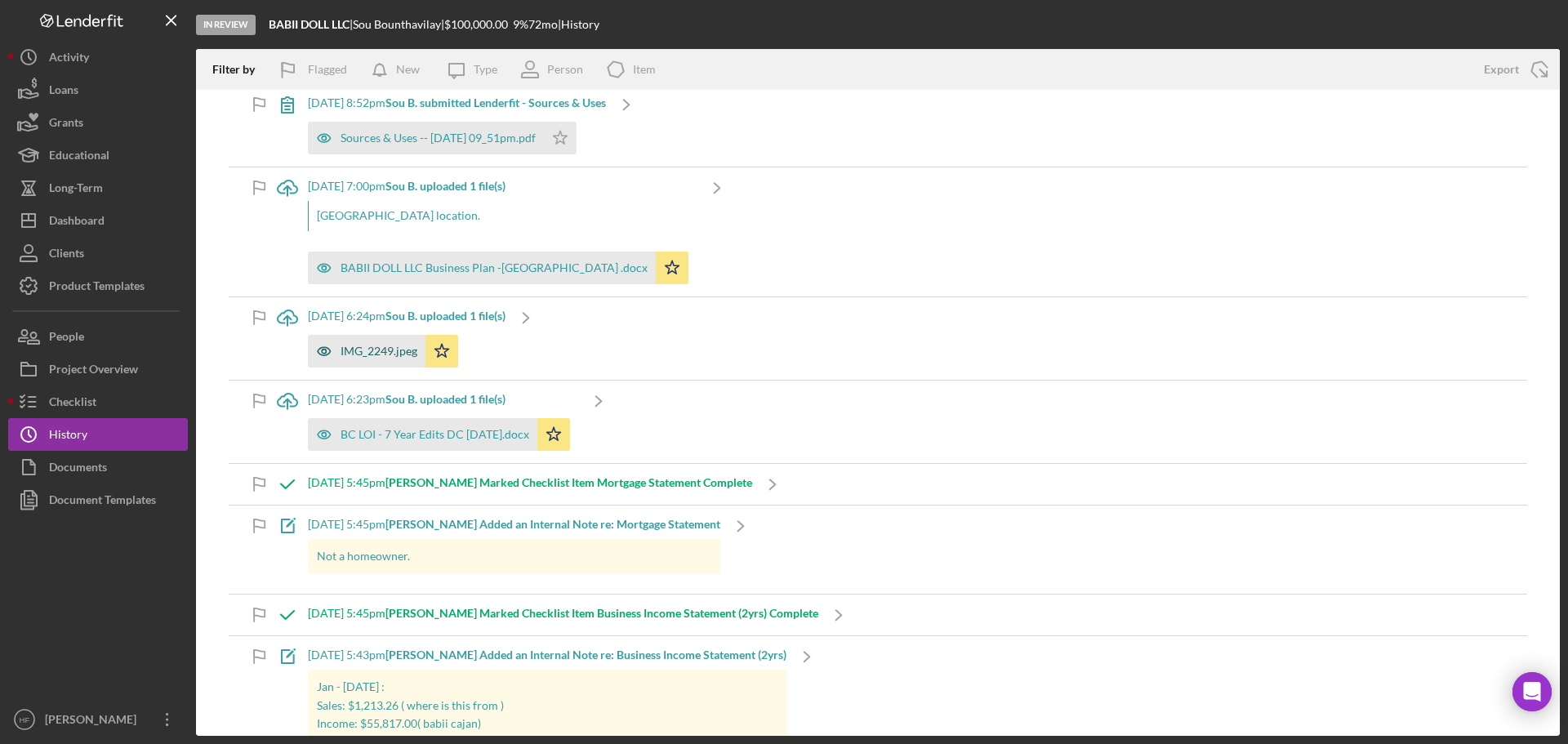 click on "IMG_2249.jpeg" at bounding box center [379, 351] 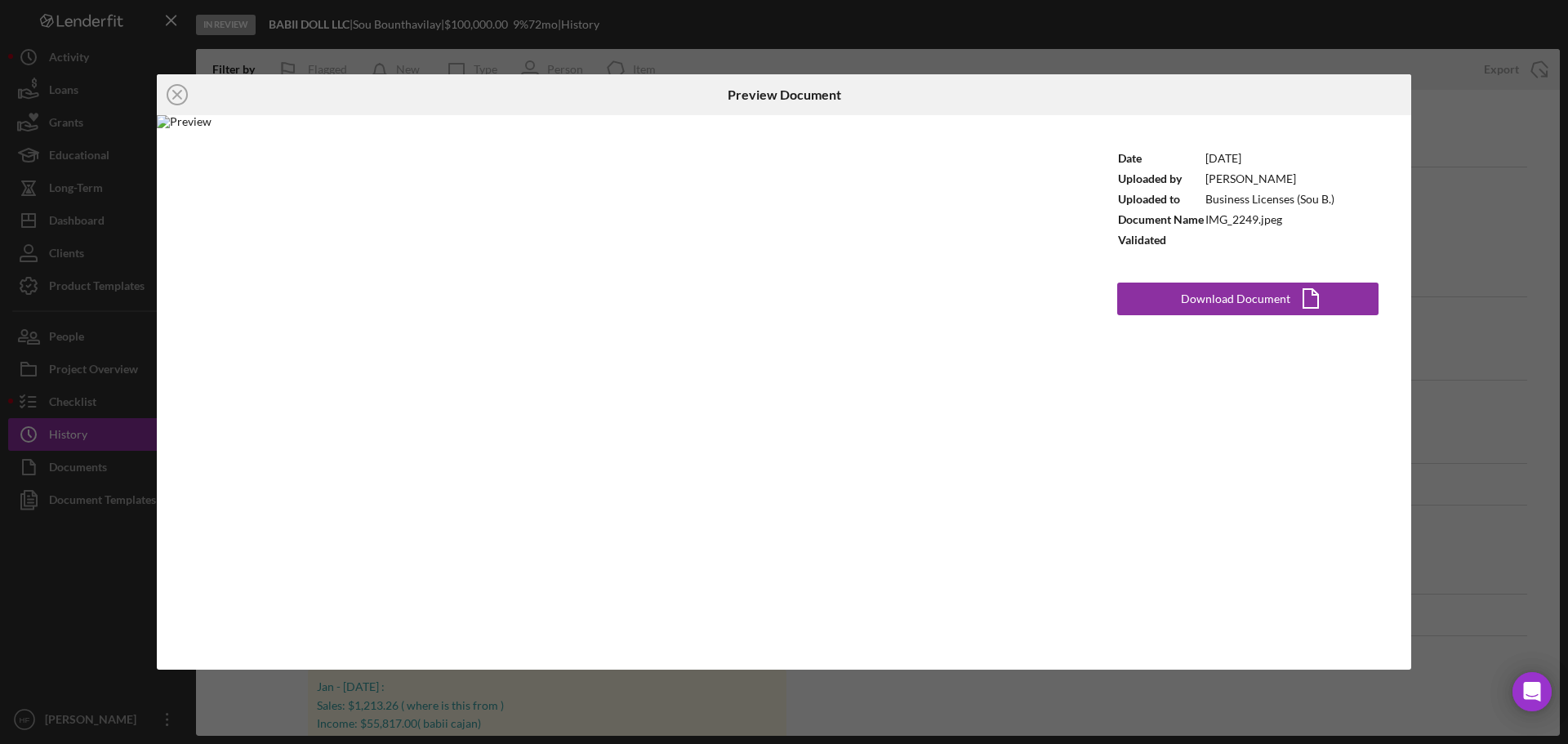 click on "Icon/Close Preview Document Date 6/16/2025 Uploaded by Sou Bounthavilay Uploaded to Business Licenses (Sou B.) Document Name IMG_2249.jpeg Validated    Download Document Icon/Document" at bounding box center (784, 372) 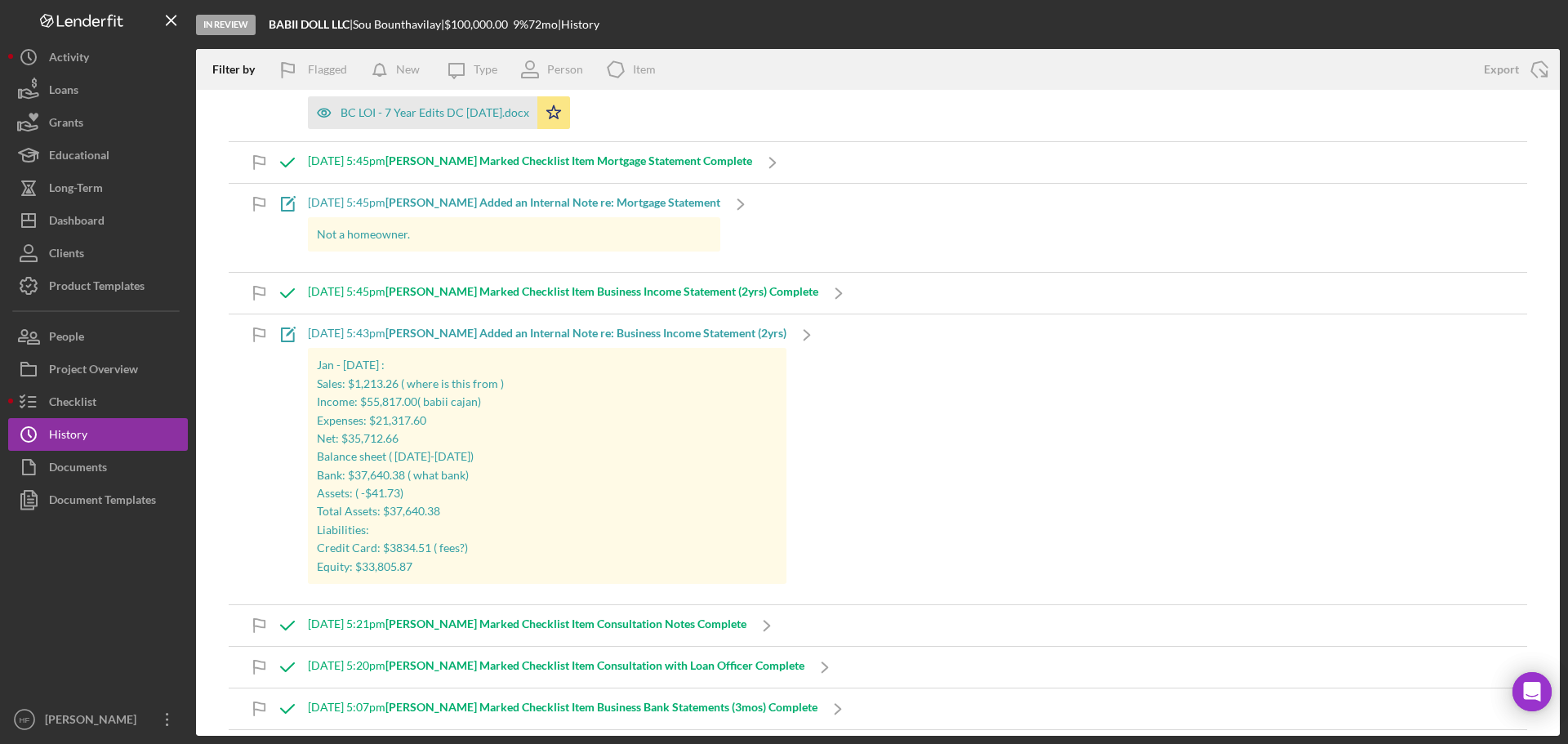 scroll, scrollTop: 3103, scrollLeft: 0, axis: vertical 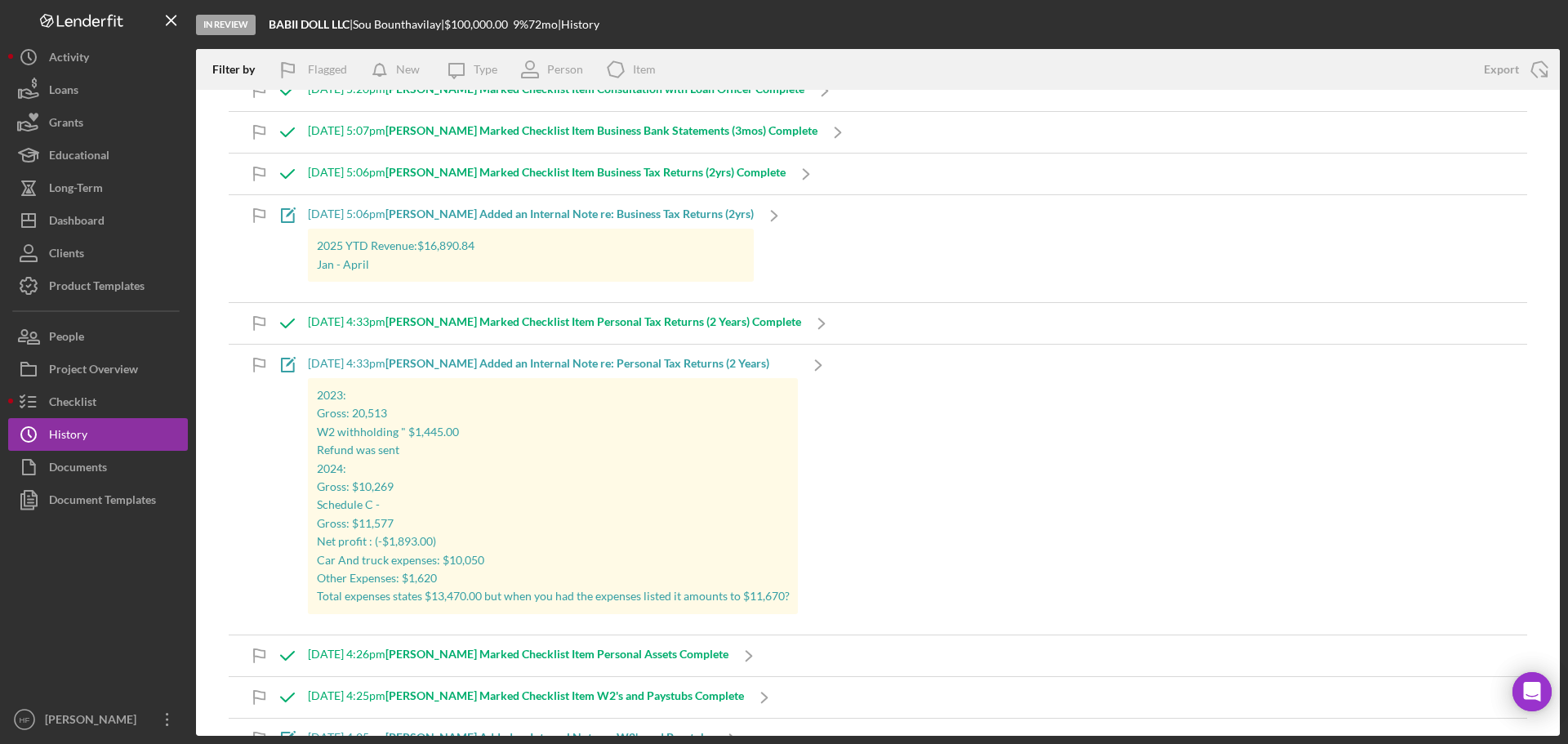 click on "Net profit : (-$1,893.00)" at bounding box center (553, 541) 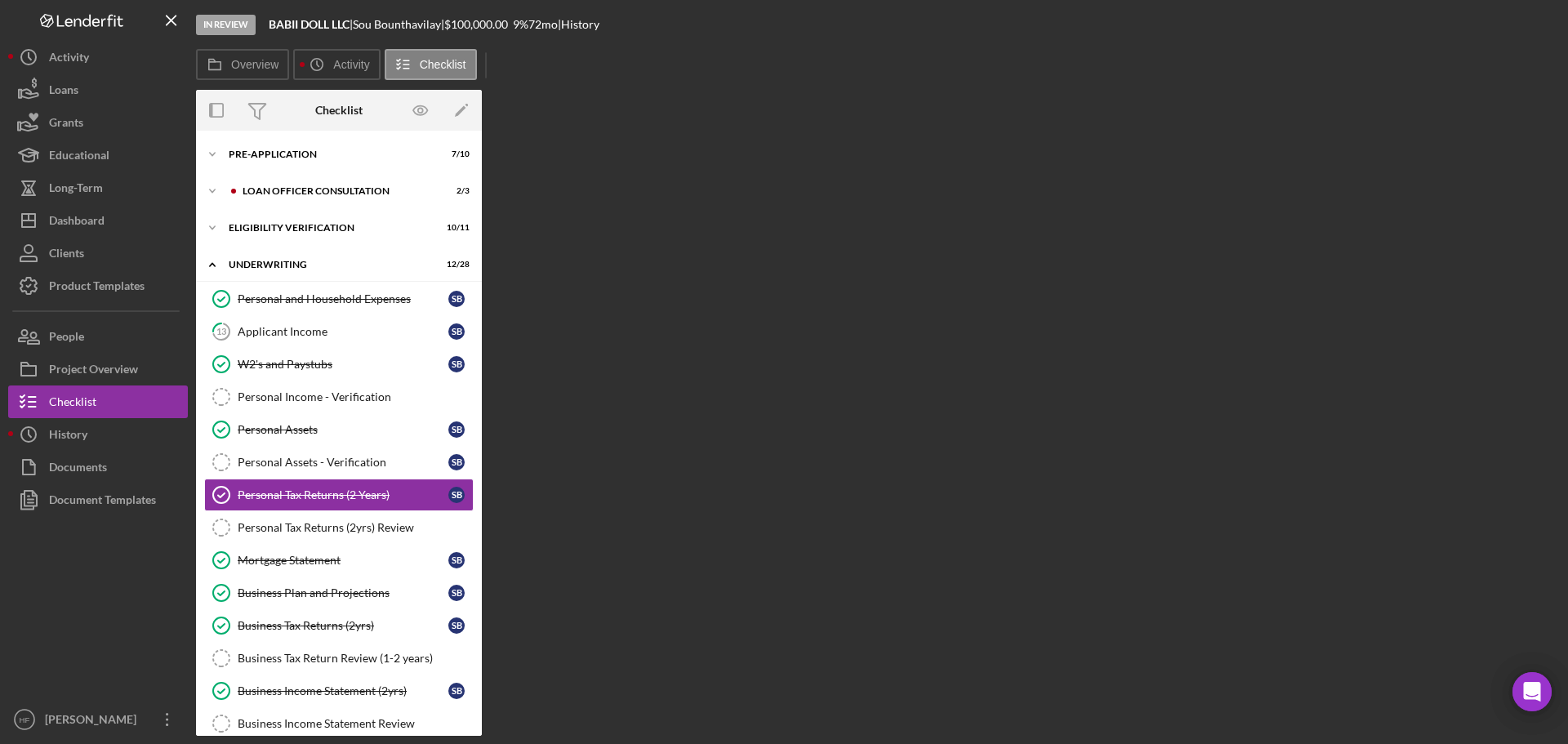 scroll, scrollTop: 62, scrollLeft: 0, axis: vertical 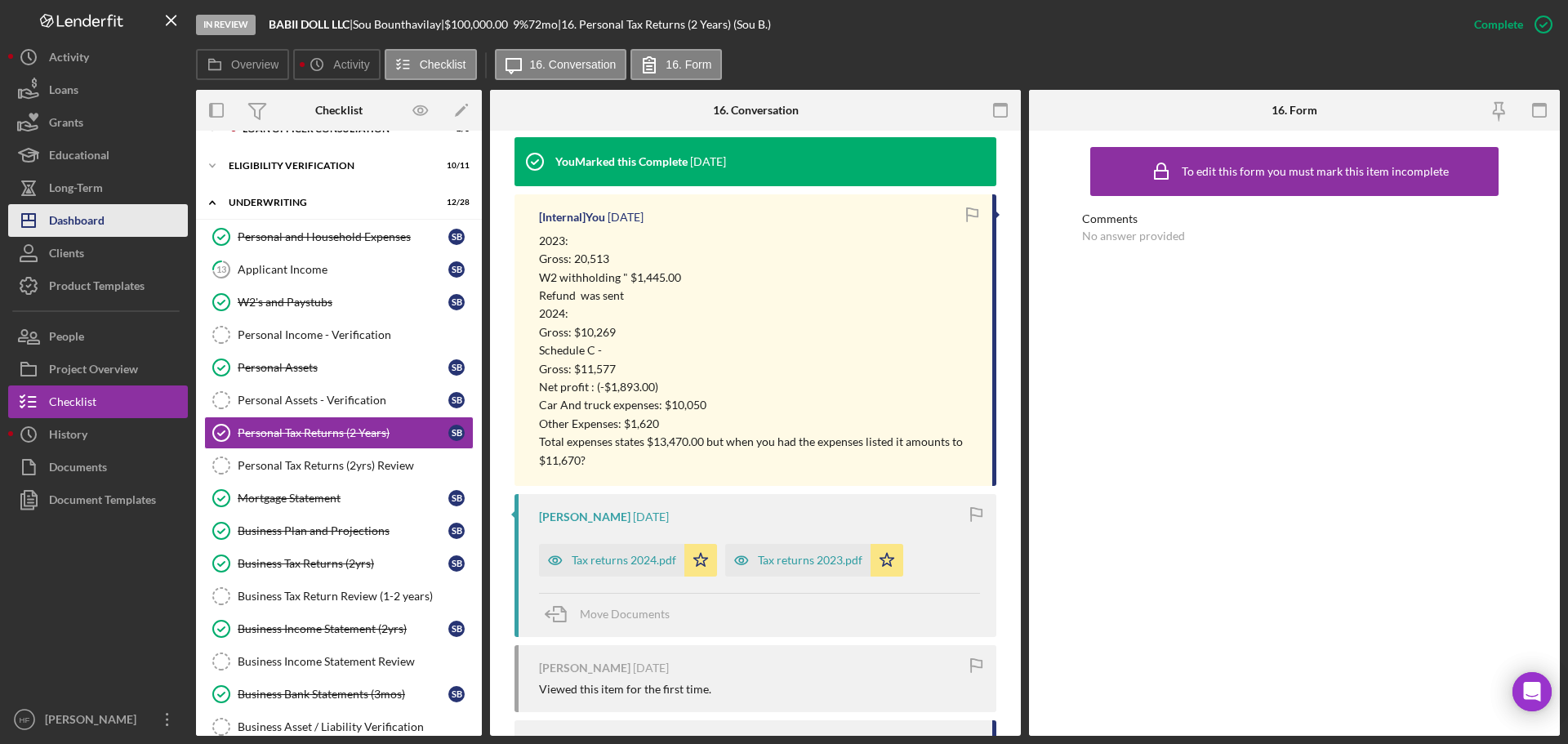 click on "Icon/Dashboard Dashboard" at bounding box center (98, 221) 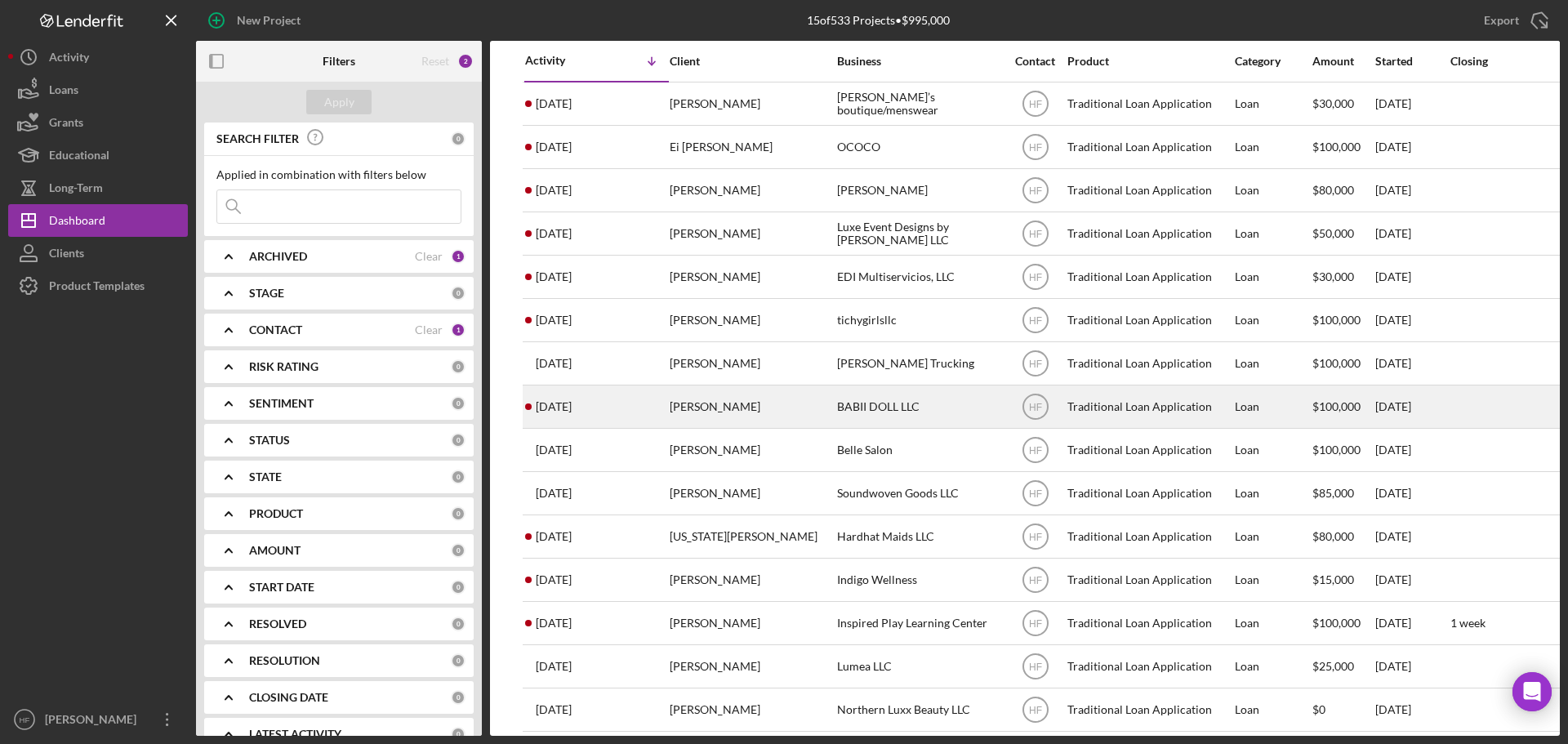 click on "[PERSON_NAME]" at bounding box center (751, 407) 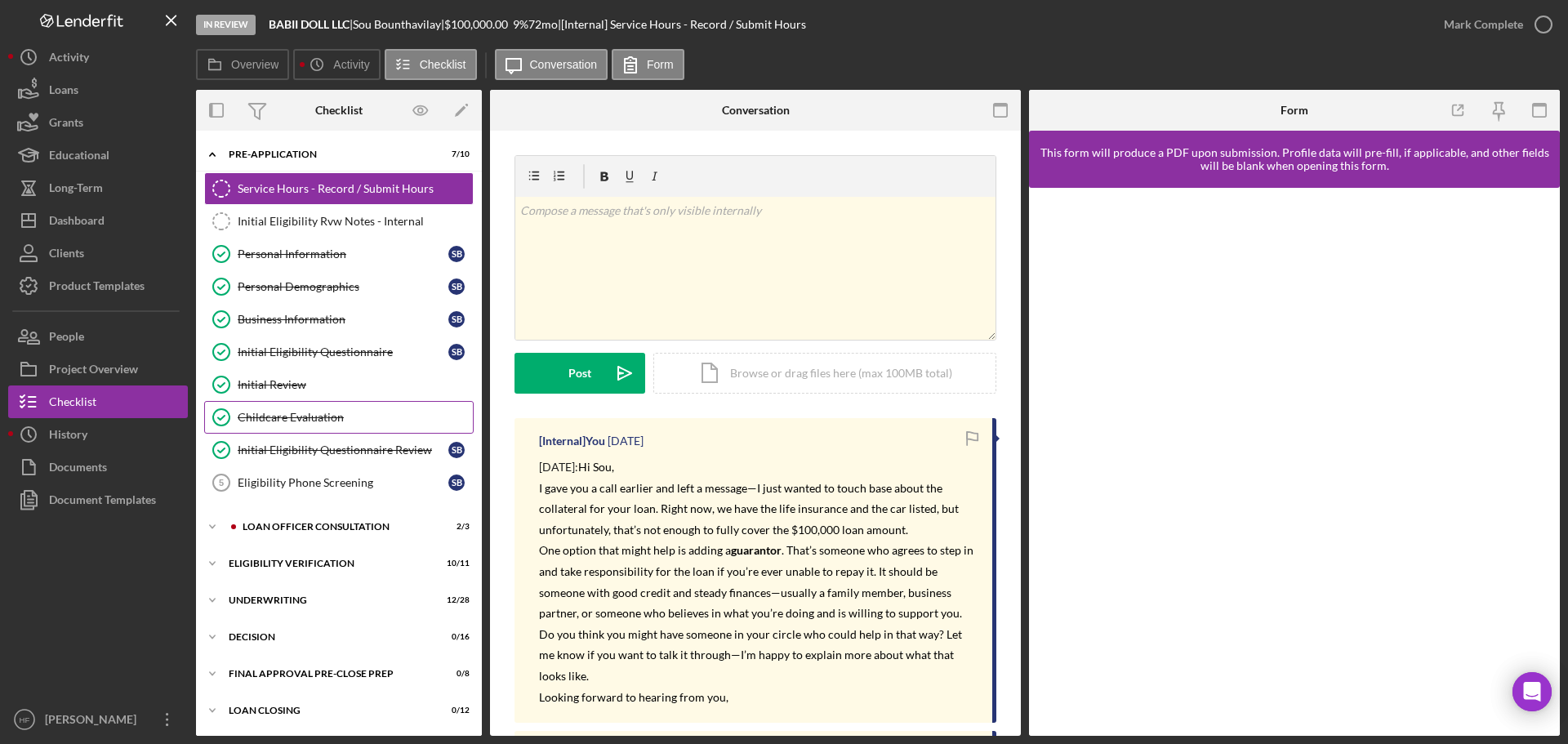 scroll, scrollTop: 110, scrollLeft: 0, axis: vertical 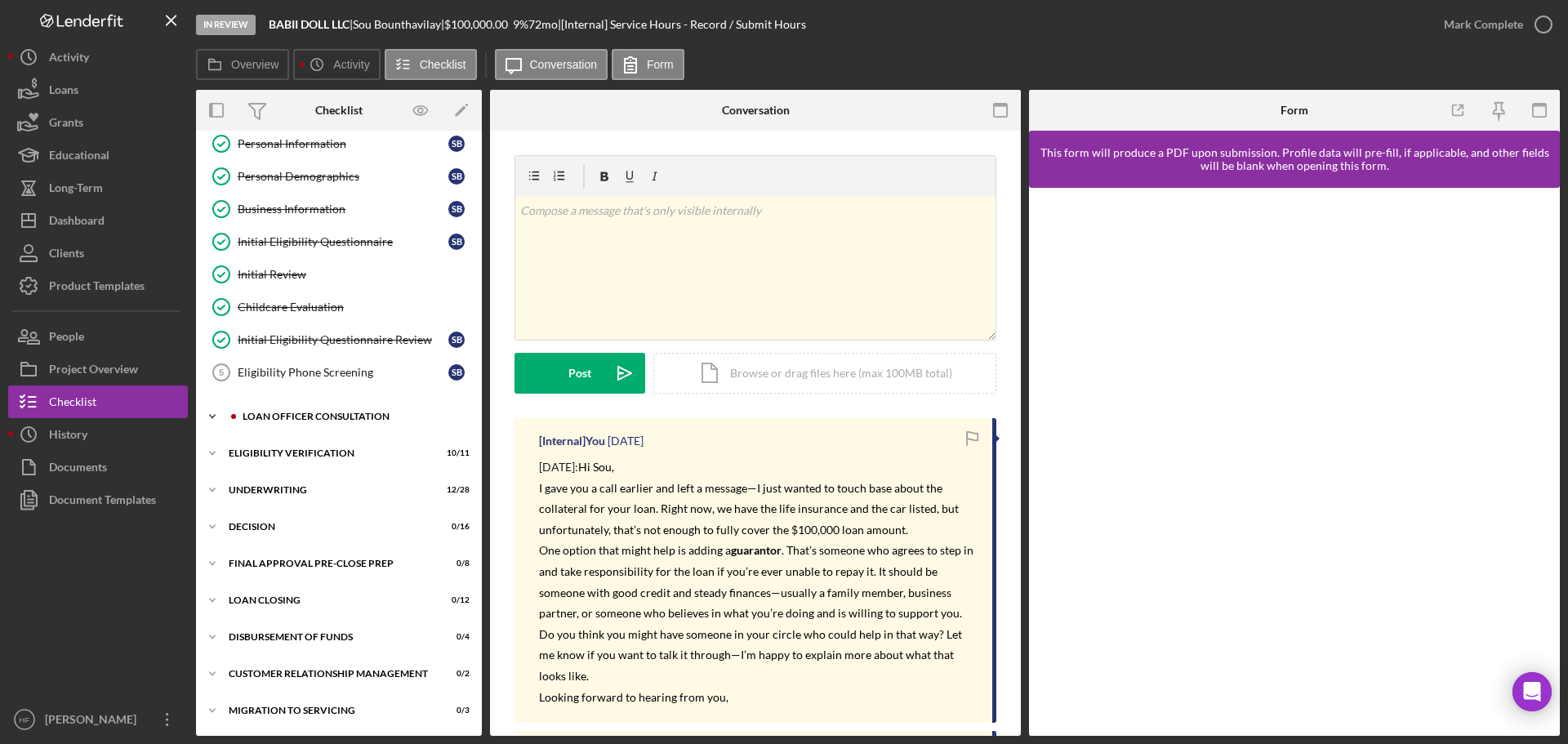 click on "Icon/Expander" 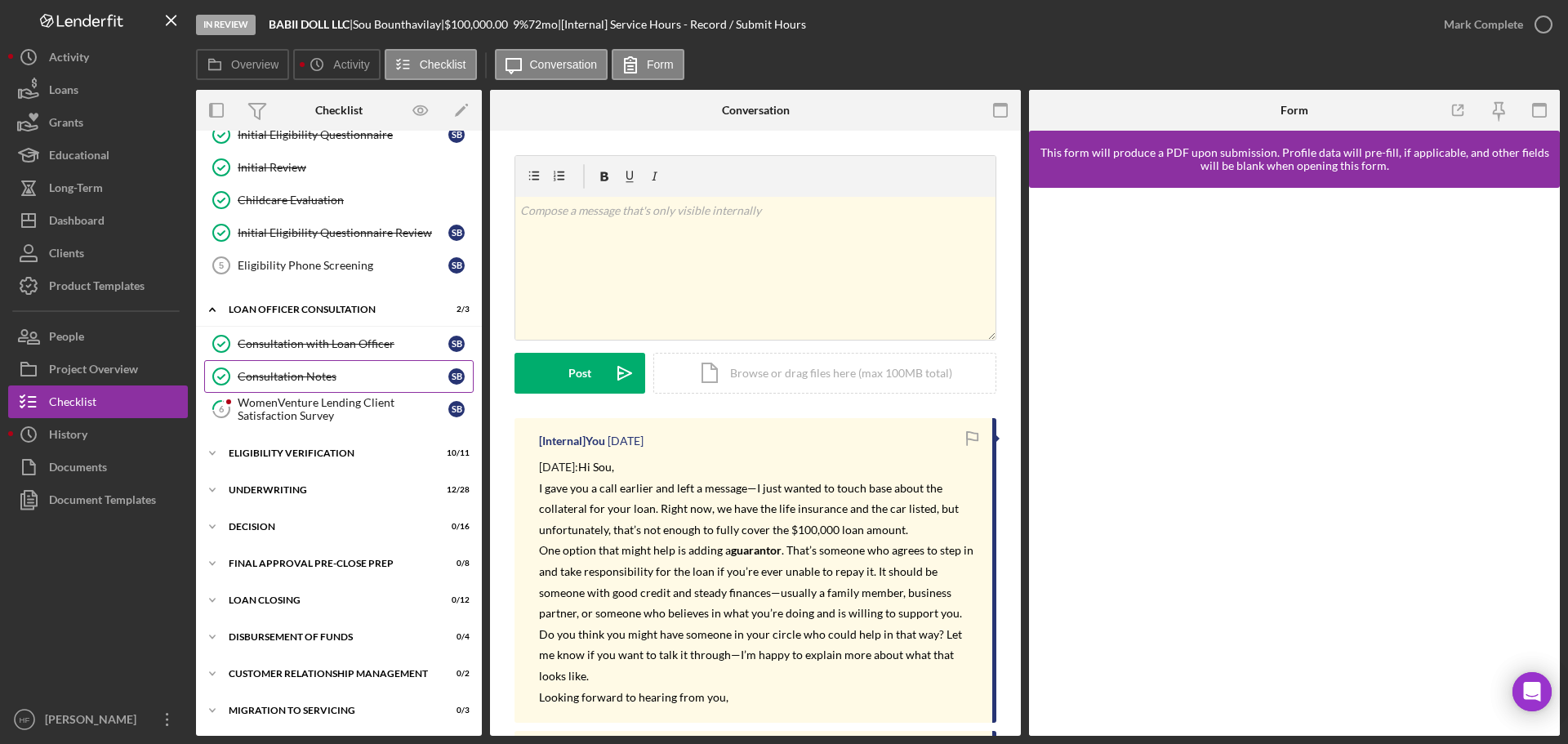 click on "Icon/Expander Underwriting  12 / 28" at bounding box center [339, 490] 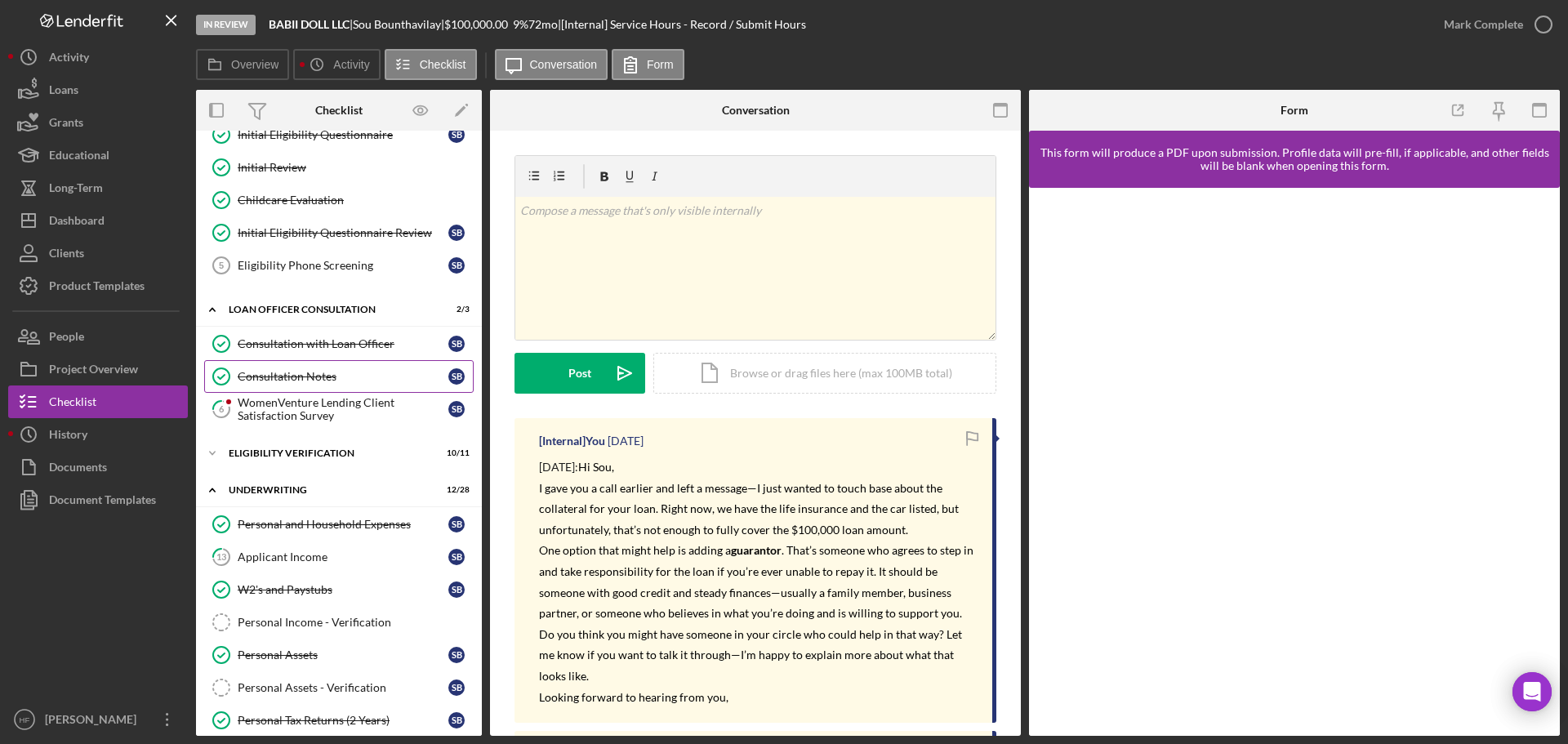scroll, scrollTop: 299, scrollLeft: 0, axis: vertical 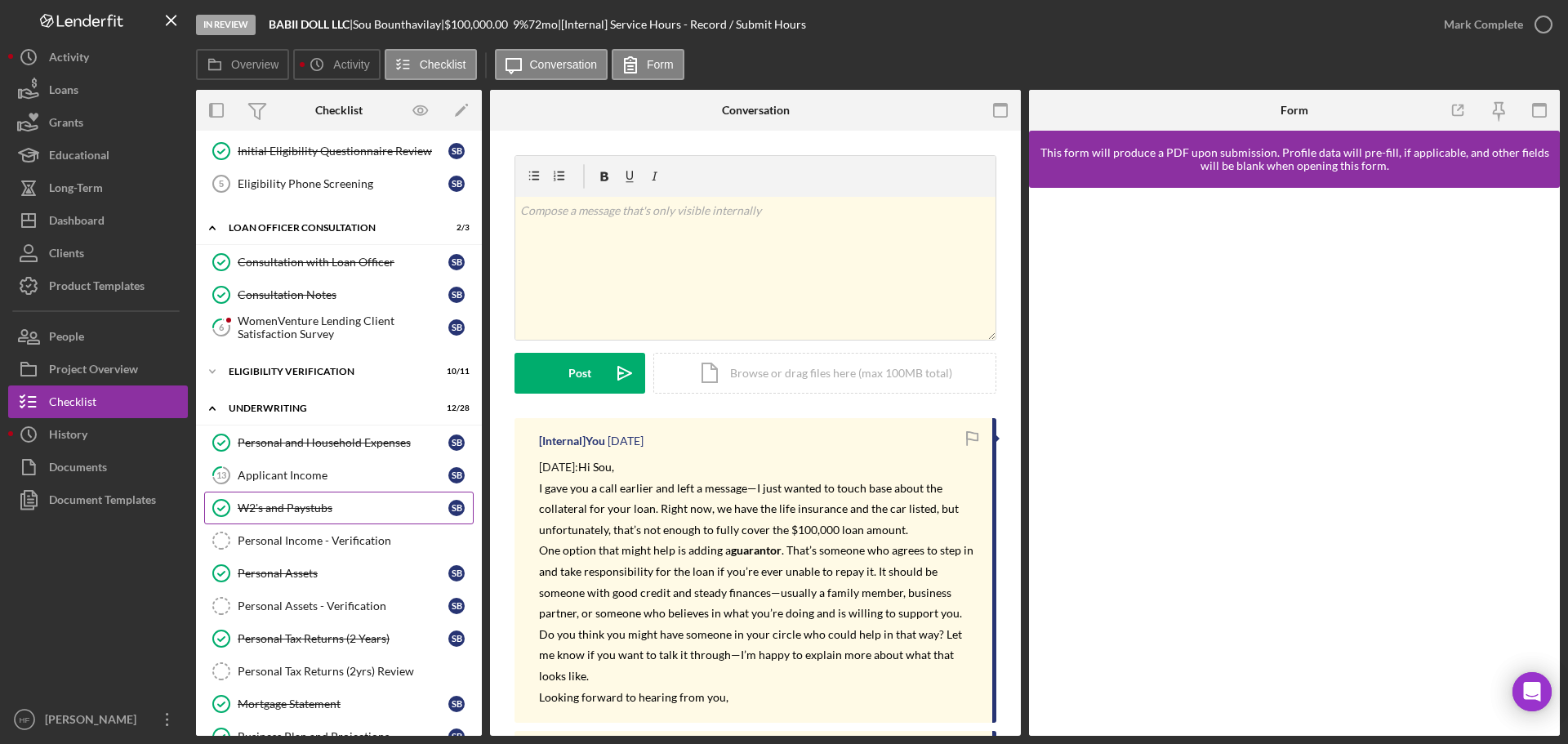 click on "W2's and Paystubs" at bounding box center (343, 508) 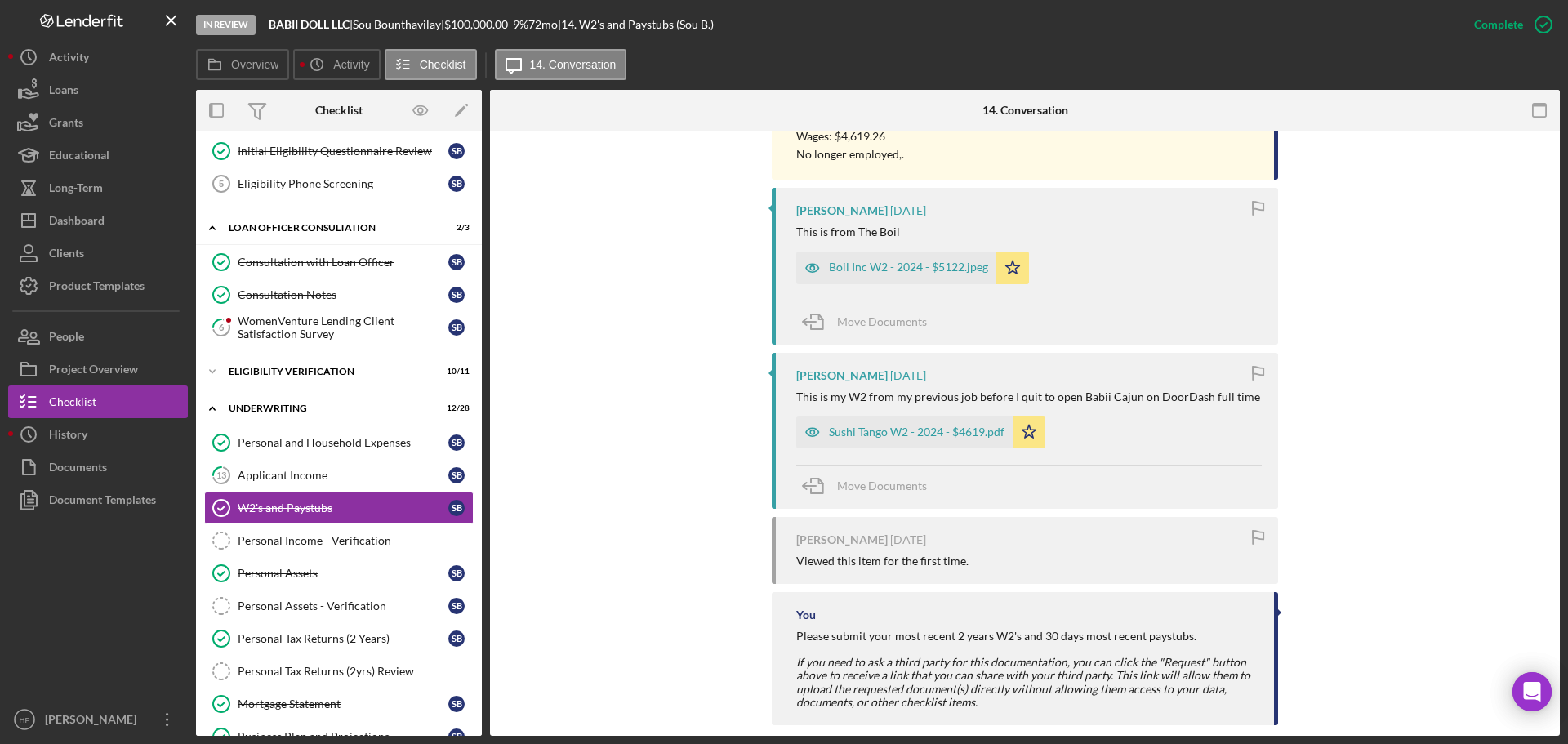 scroll, scrollTop: 800, scrollLeft: 0, axis: vertical 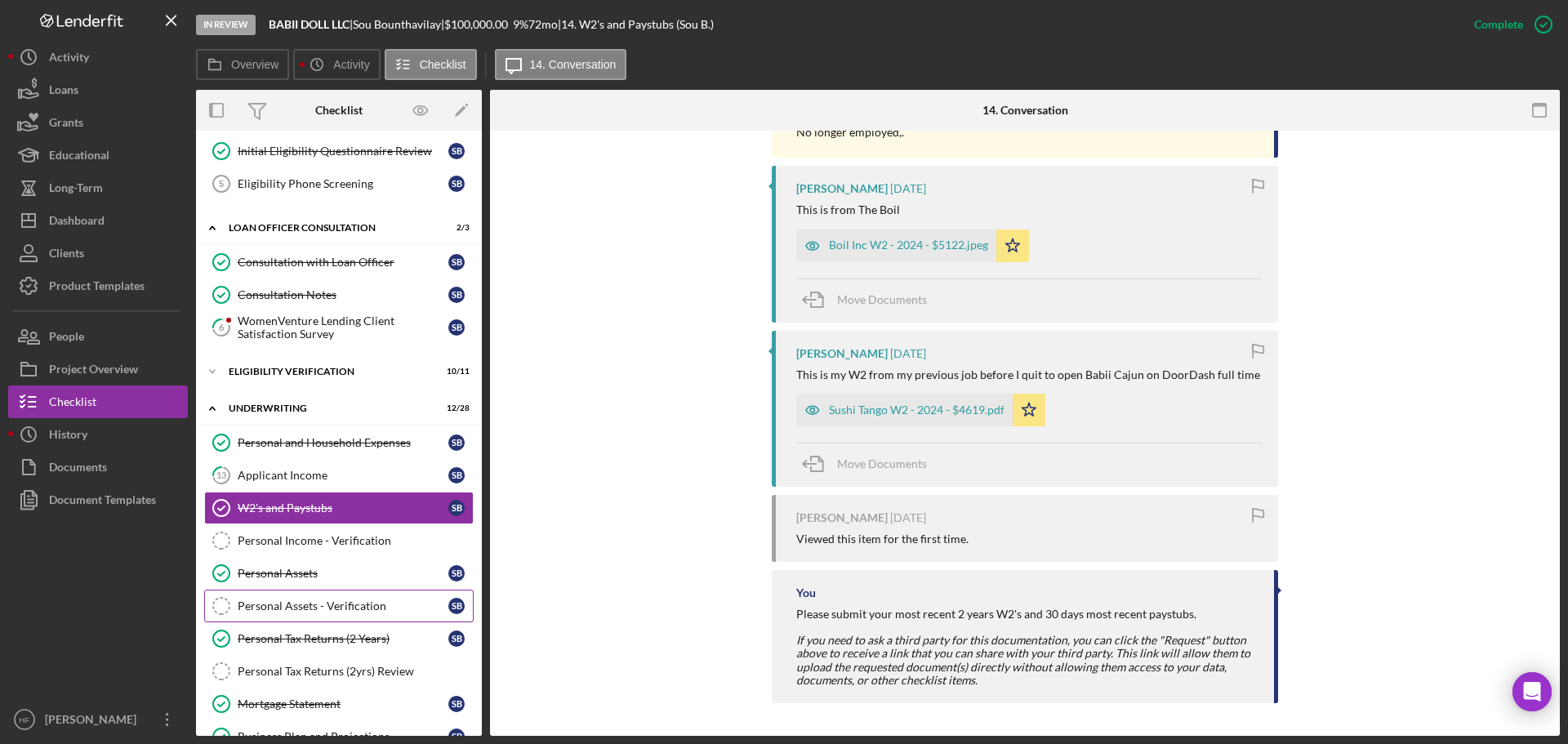 click on "Personal Assets - Verification" at bounding box center [343, 606] 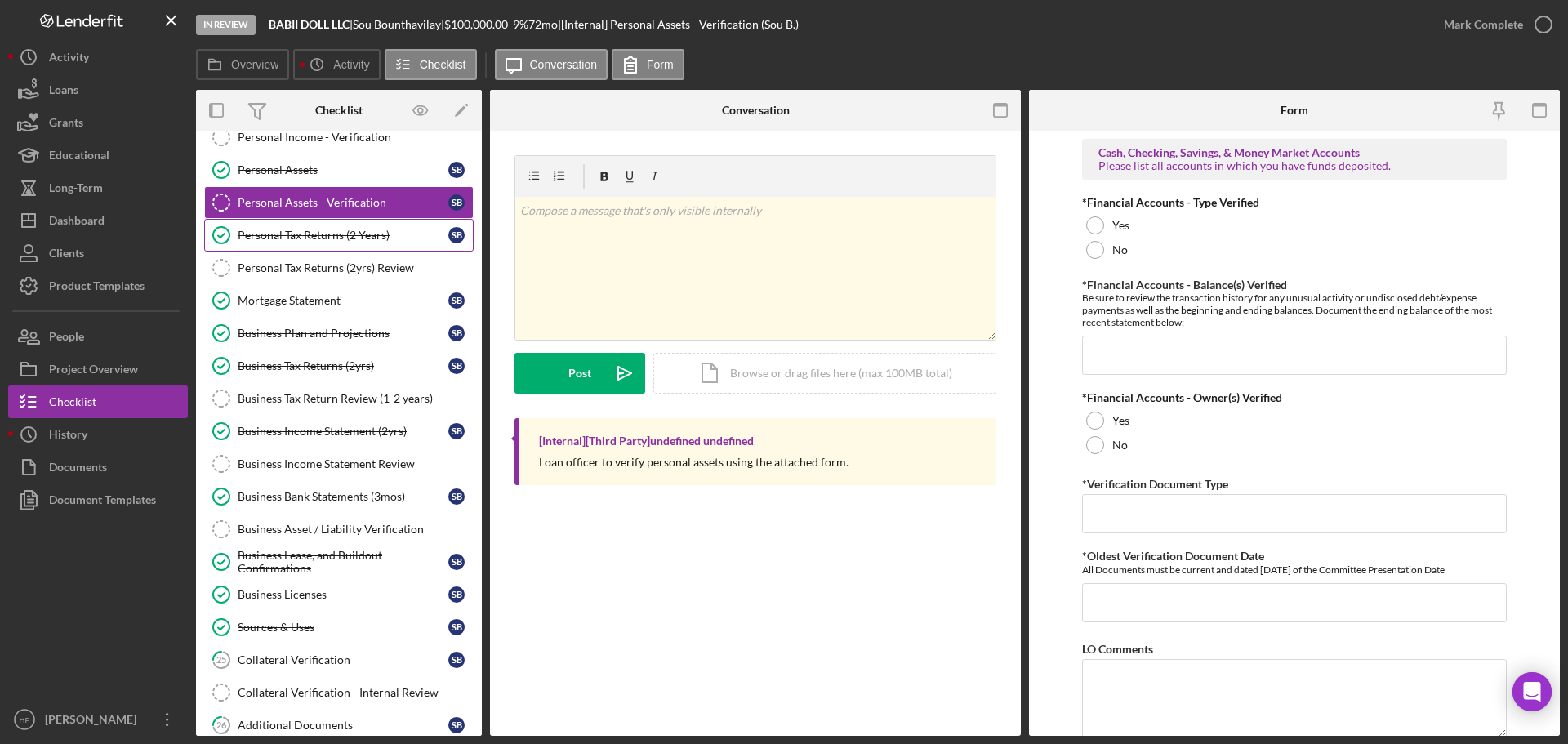 scroll, scrollTop: 707, scrollLeft: 0, axis: vertical 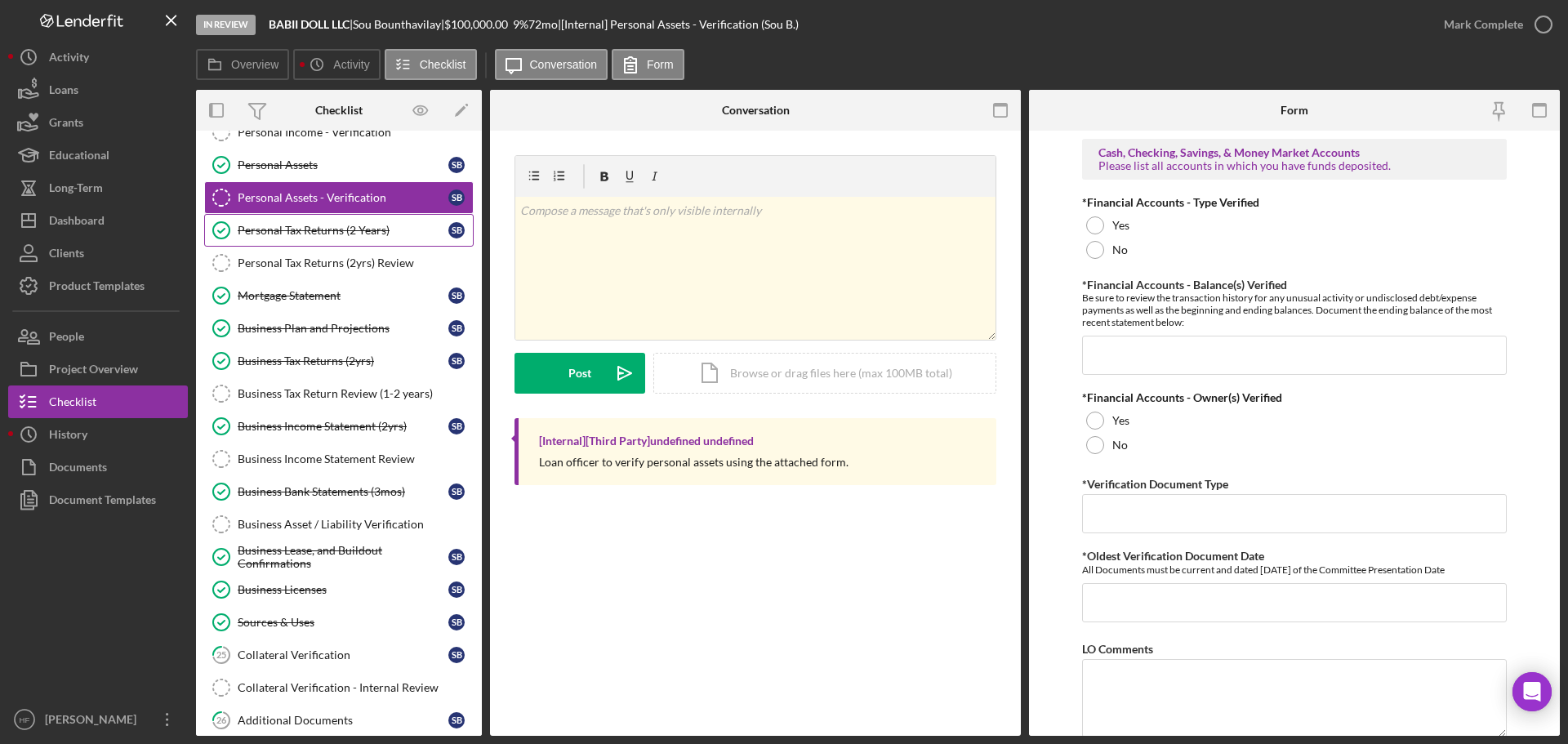 click on "Personal Tax Returns (2 Years) Personal Tax Returns (2 Years) S B" at bounding box center [339, 230] 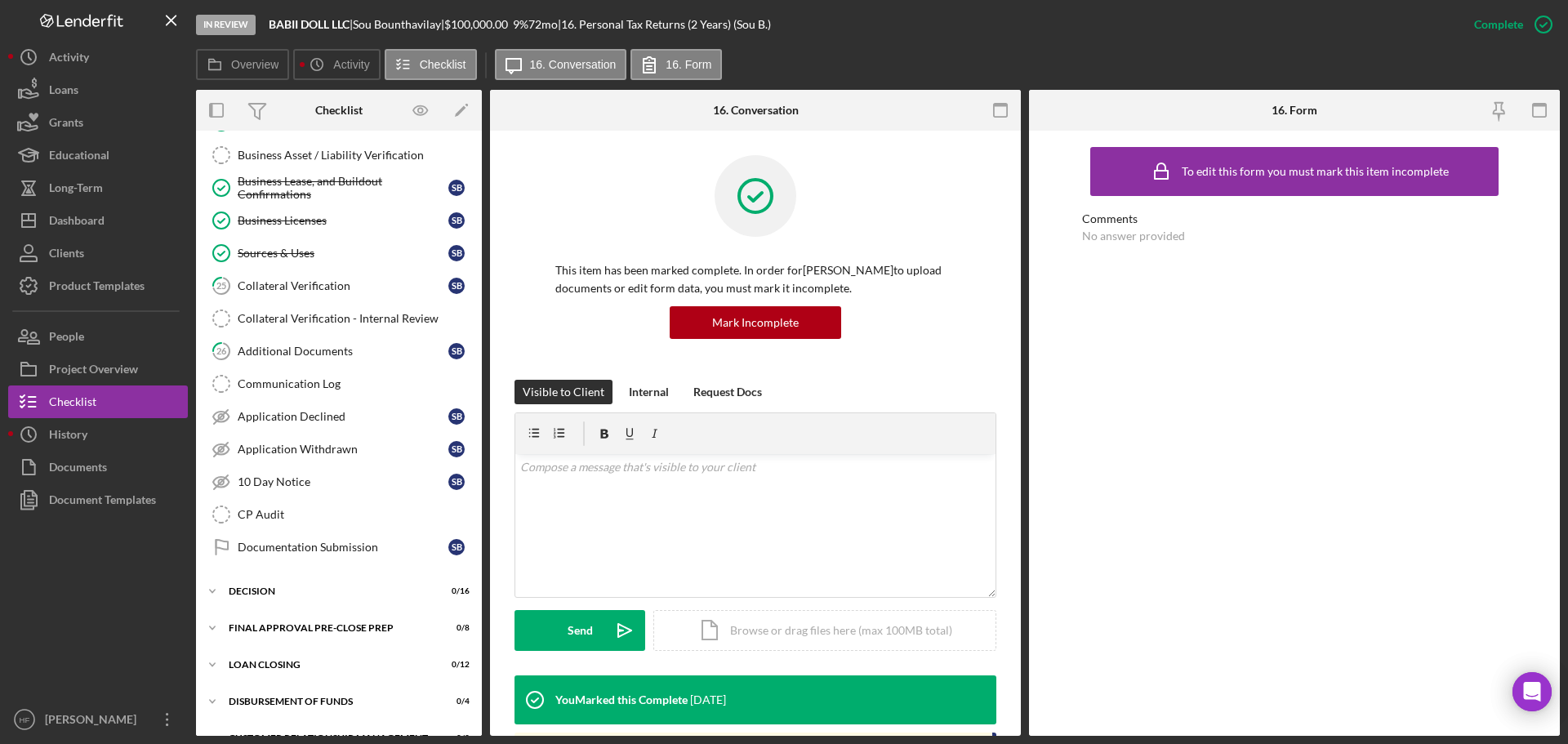 scroll, scrollTop: 1141, scrollLeft: 0, axis: vertical 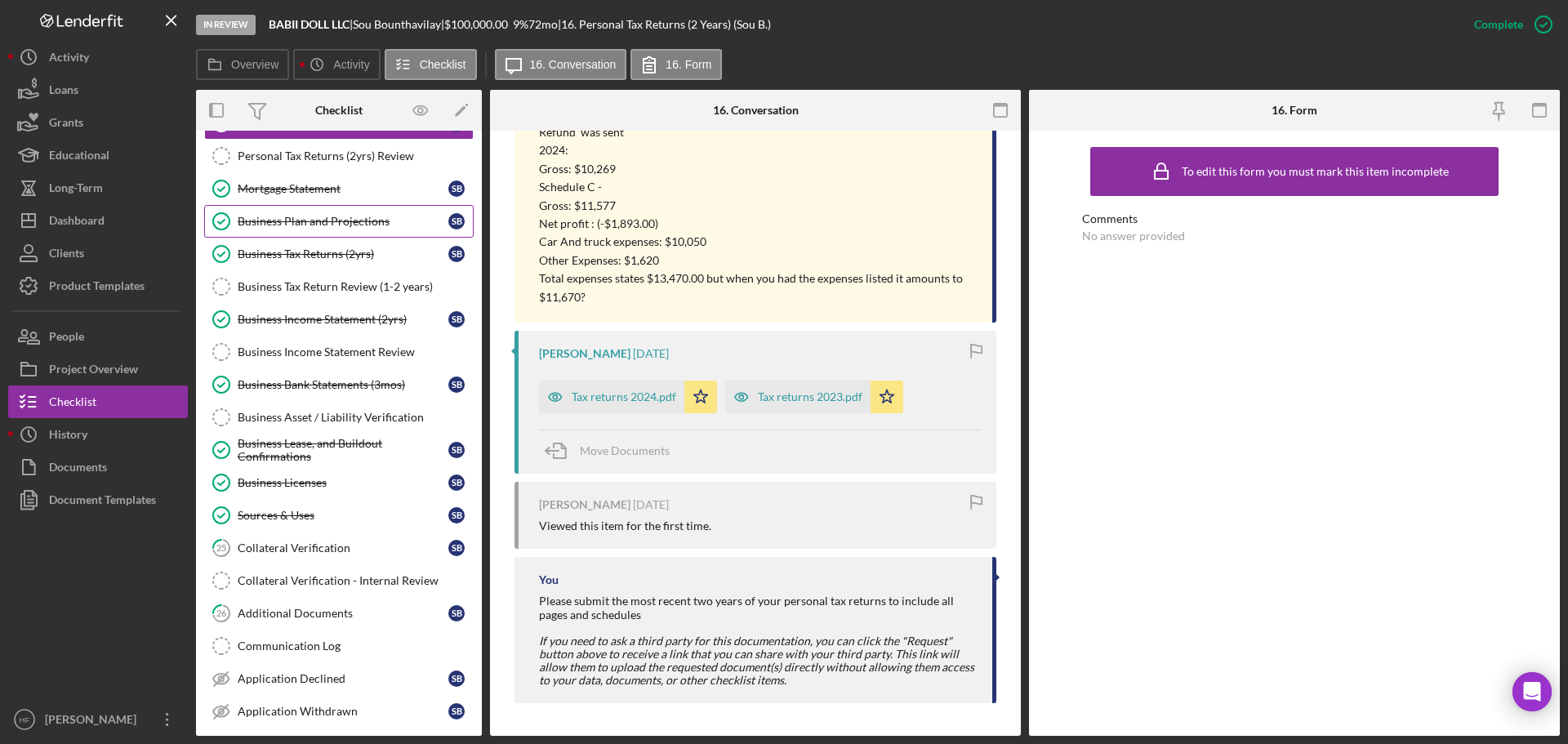 click on "Business Plan and Projections Business Plan and Projections S B" at bounding box center (339, 221) 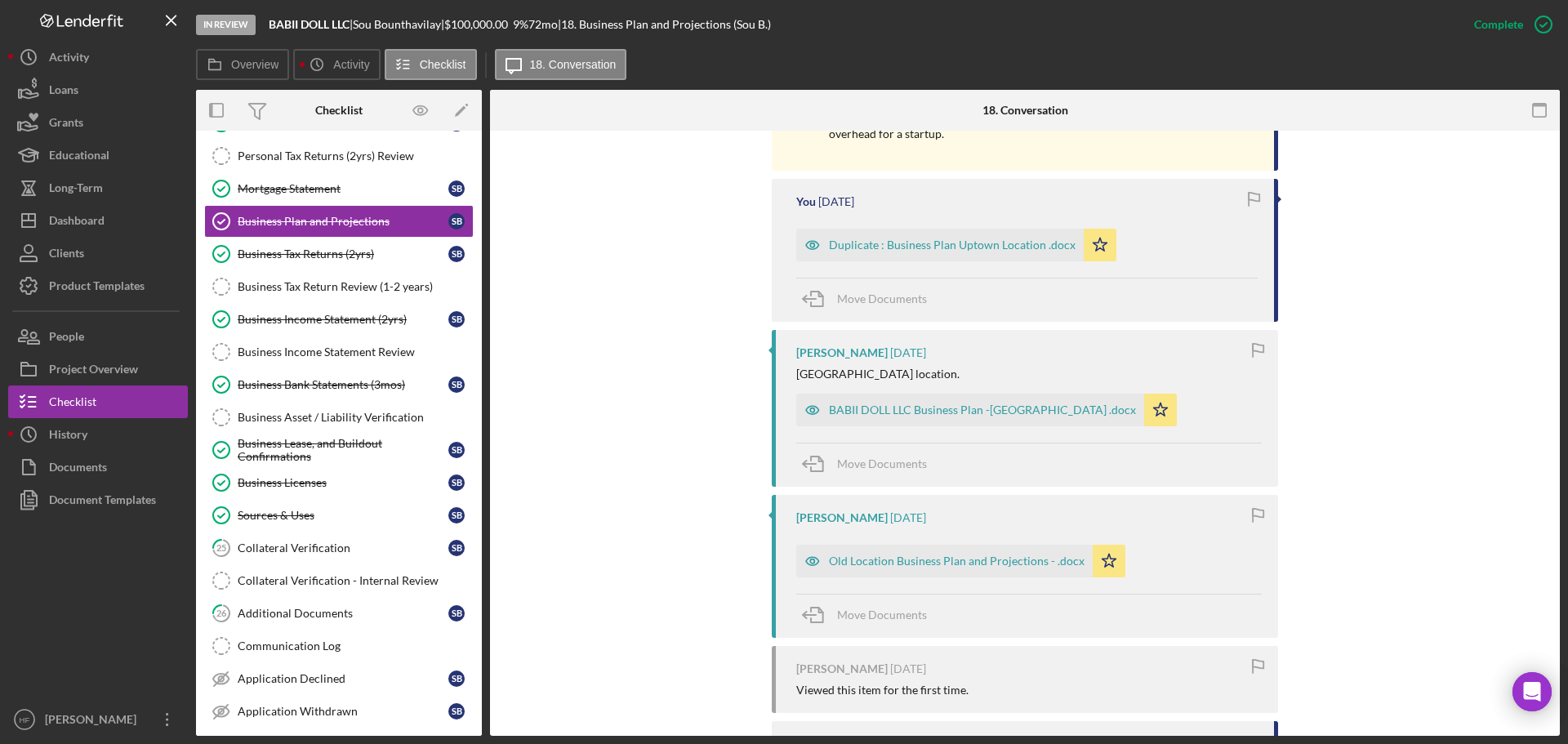 scroll, scrollTop: 1715, scrollLeft: 0, axis: vertical 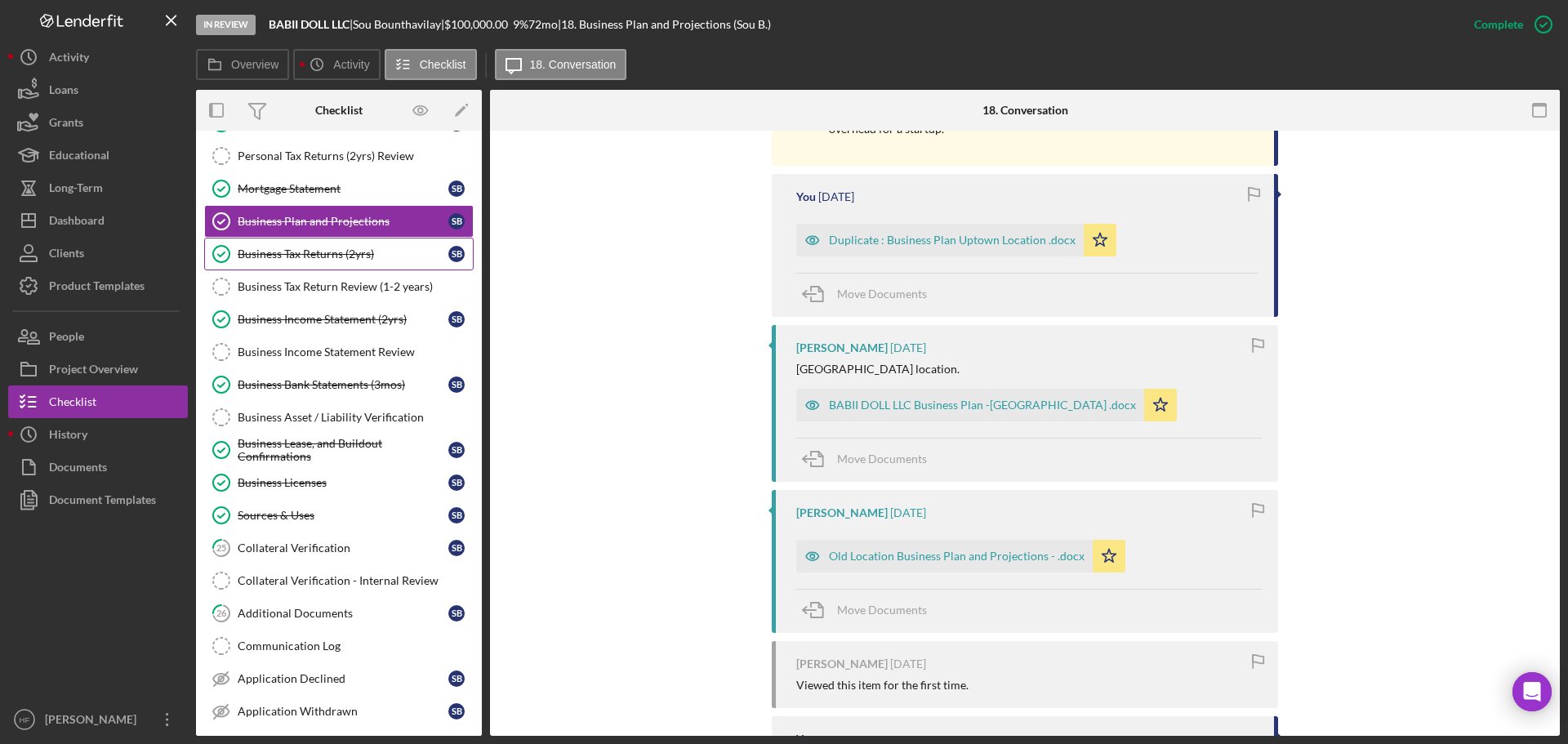 click on "Business Tax Returns (2yrs) Business Tax Returns (2yrs) S B" at bounding box center [339, 254] 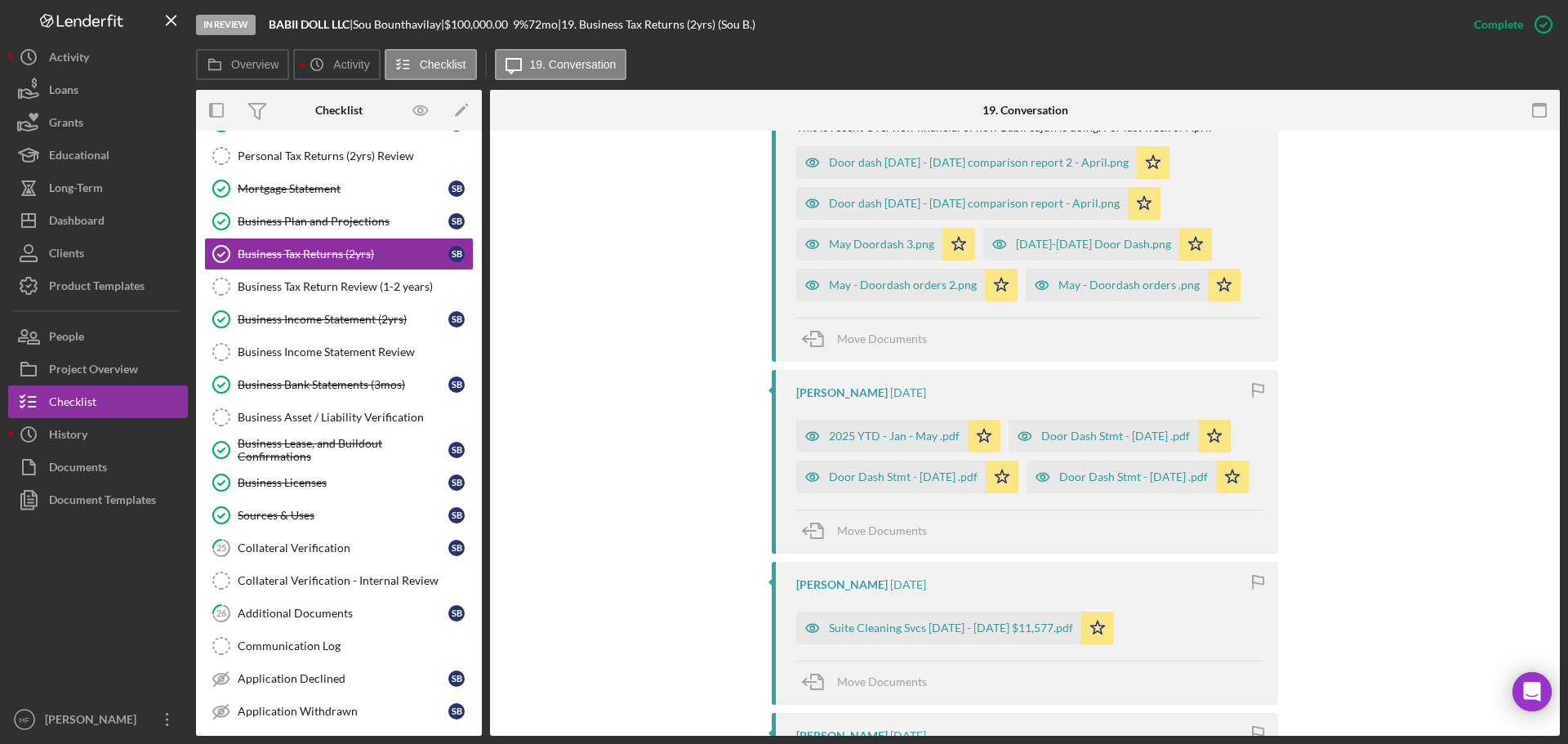 scroll, scrollTop: 653, scrollLeft: 0, axis: vertical 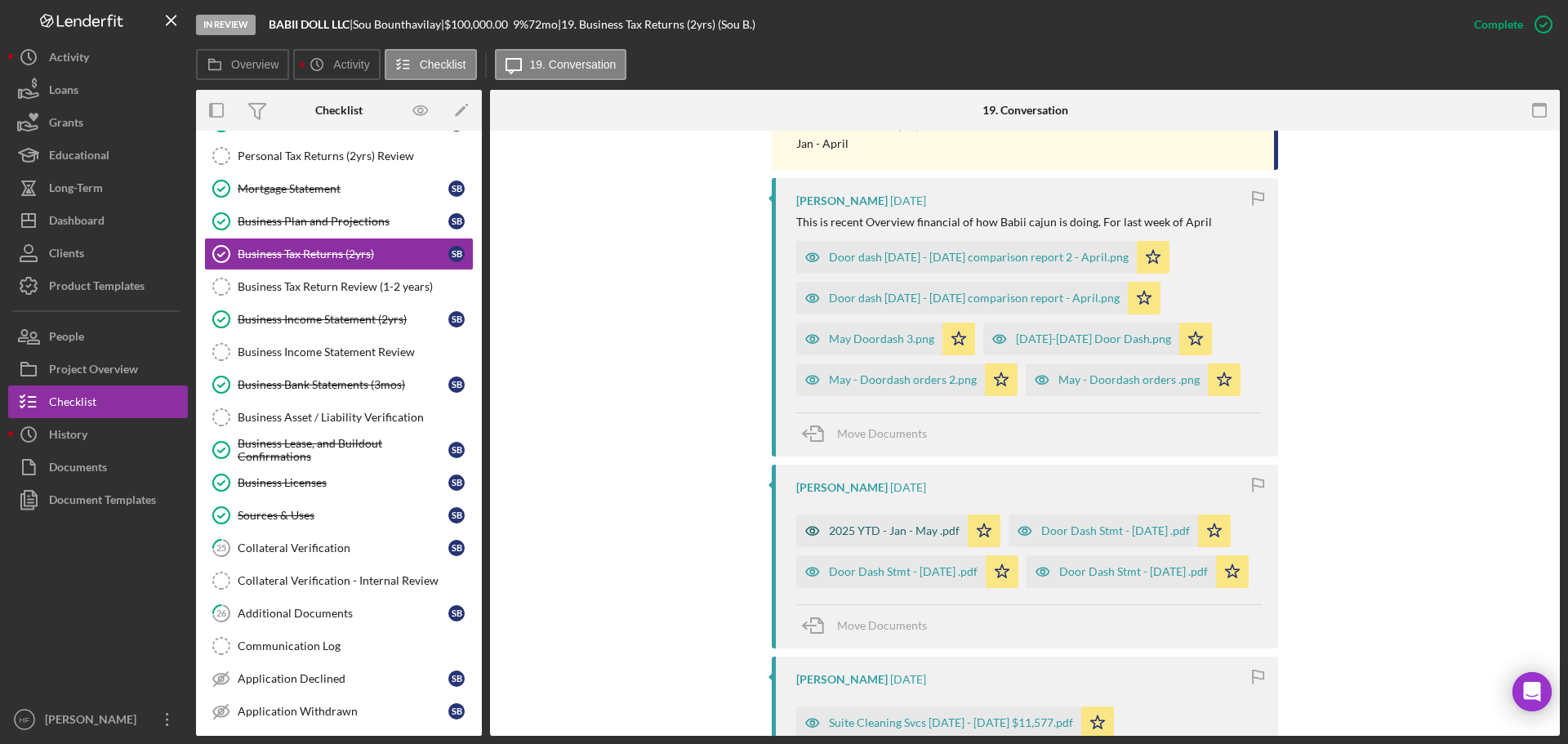 click on "2025 YTD - Jan - May .pdf" at bounding box center [894, 531] 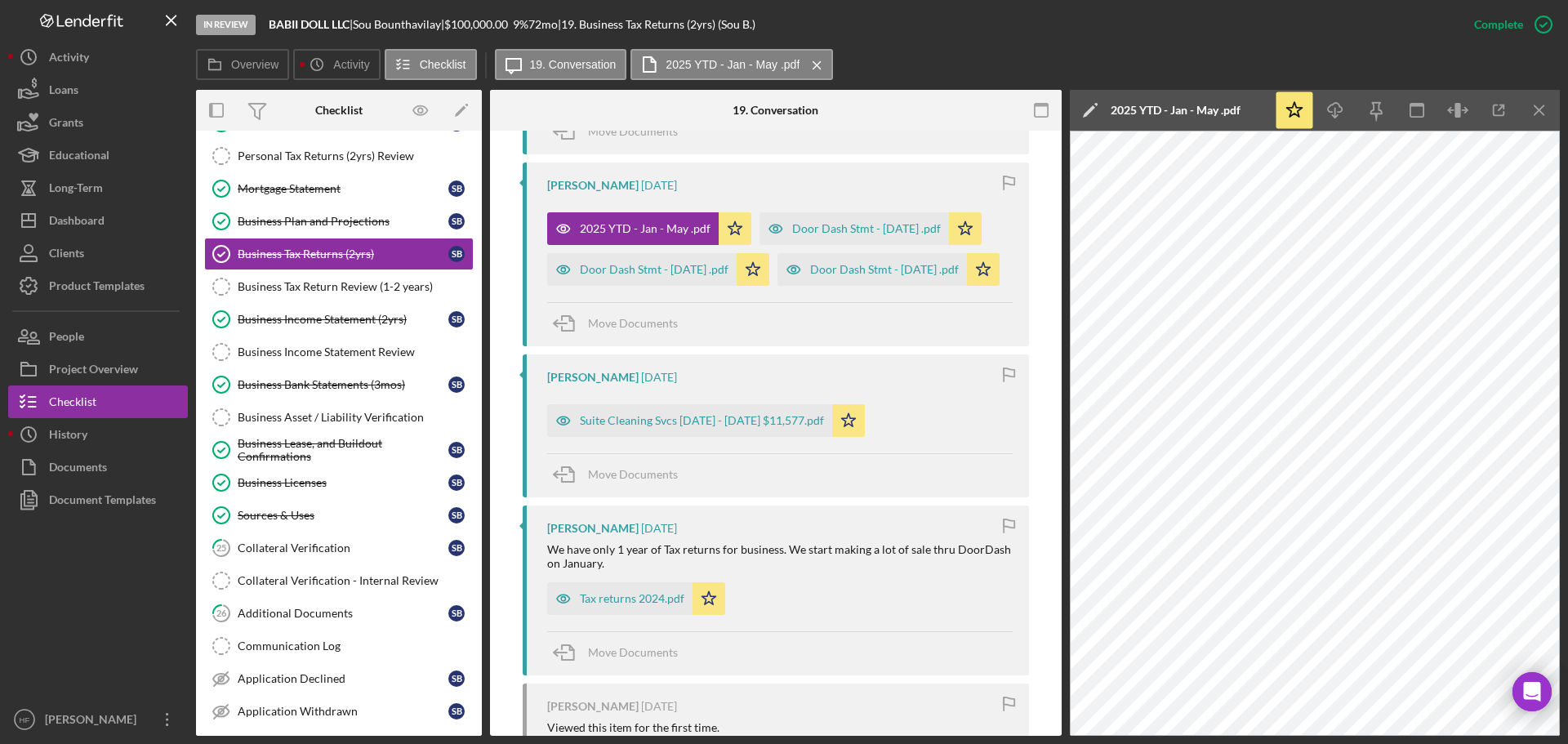 scroll, scrollTop: 1062, scrollLeft: 0, axis: vertical 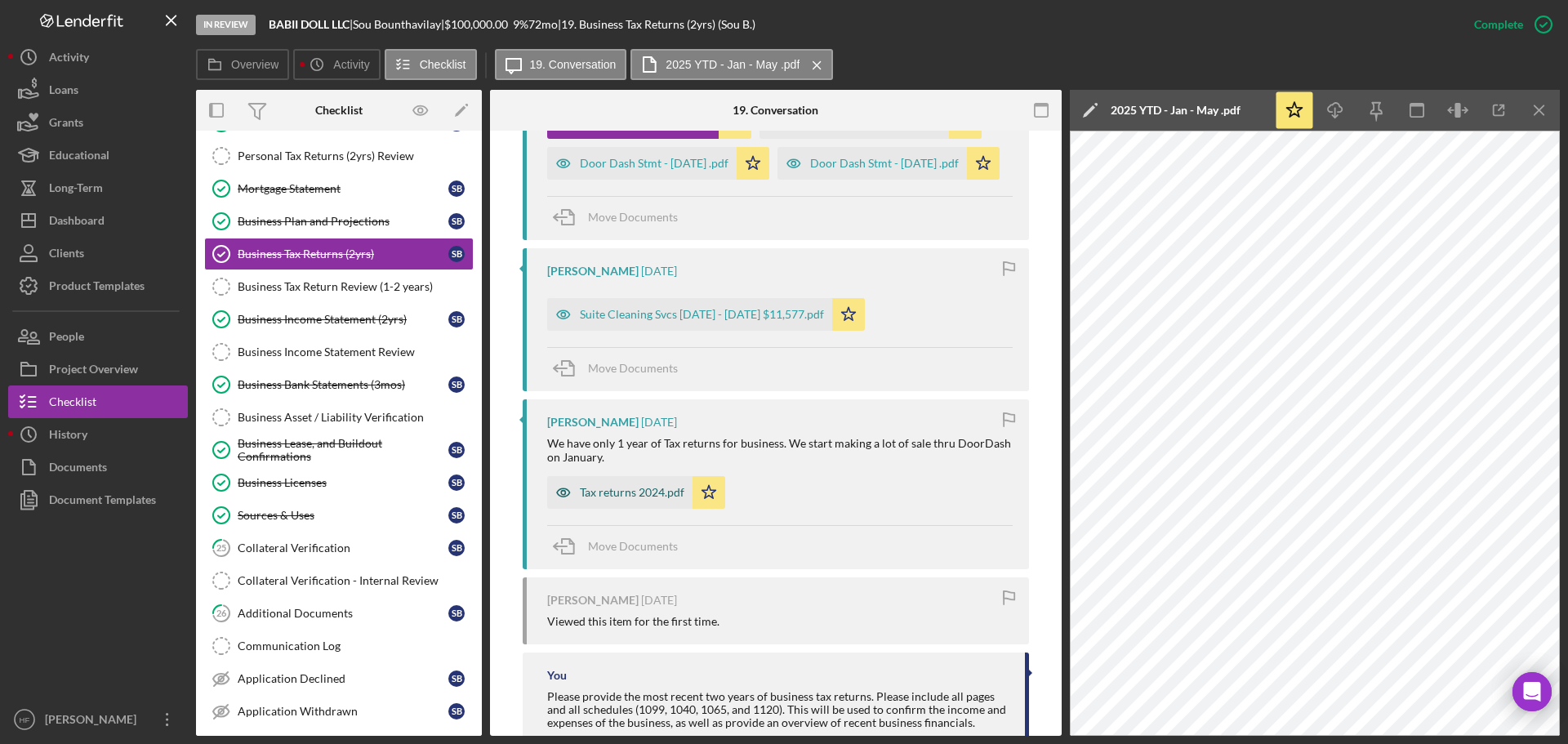 click 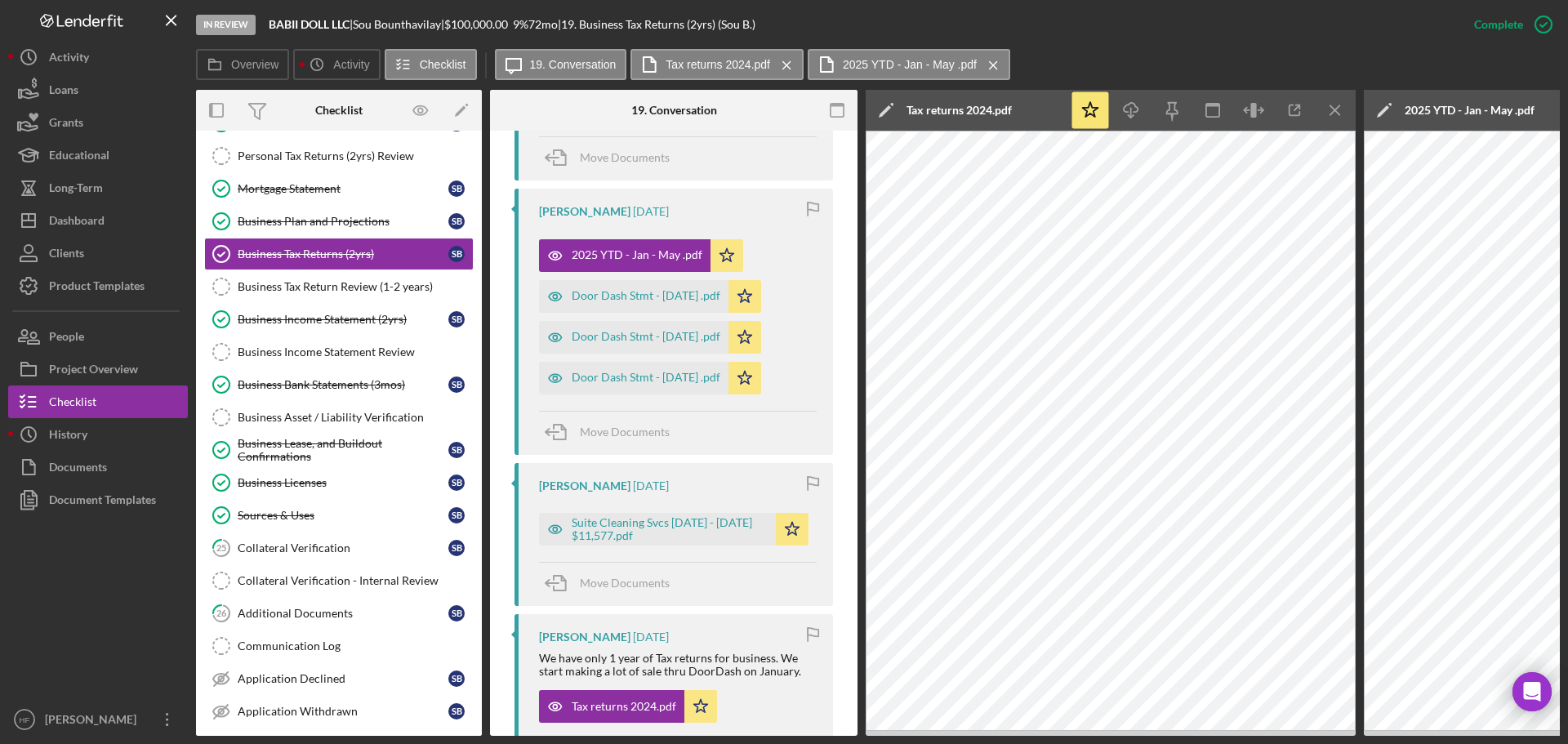 scroll, scrollTop: 1040, scrollLeft: 0, axis: vertical 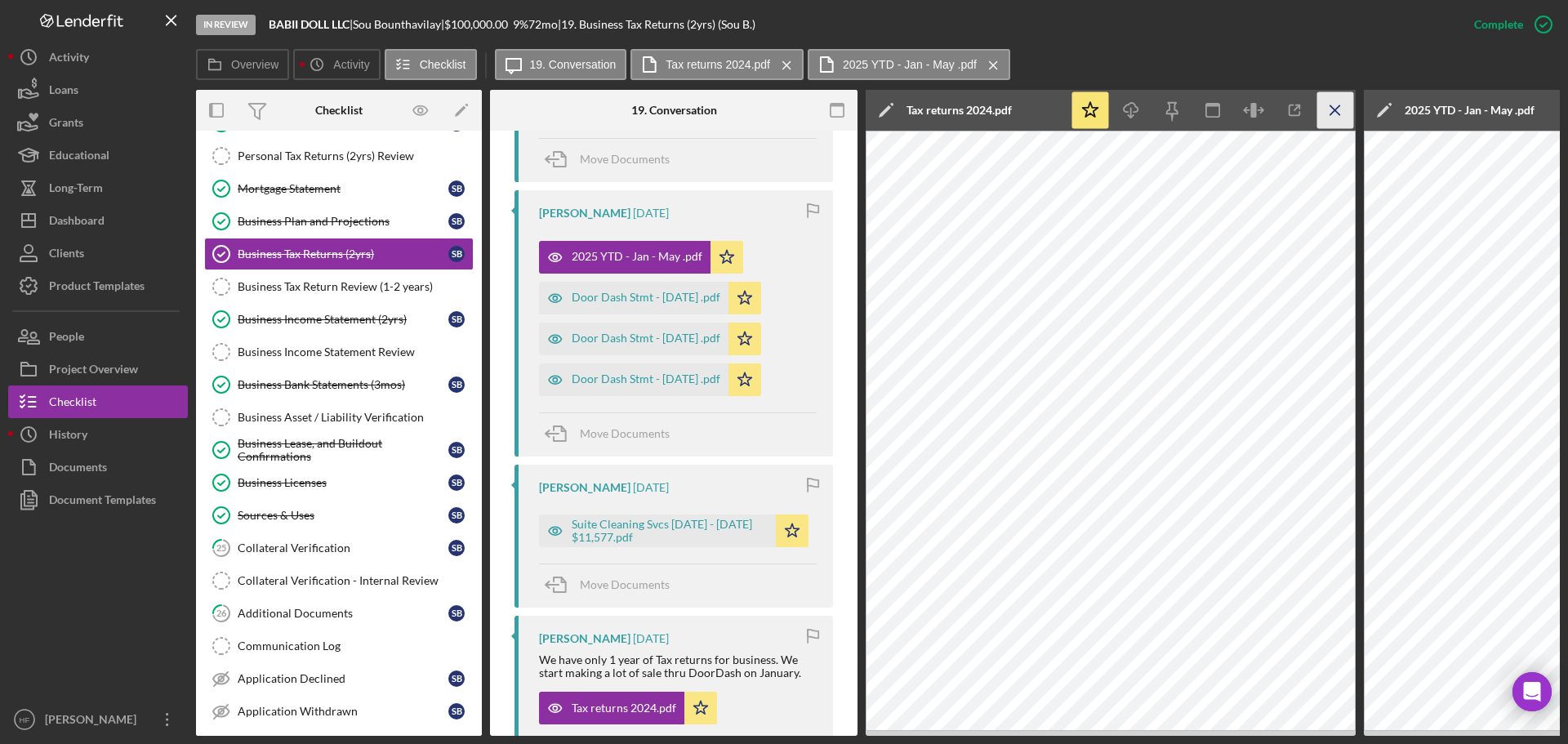 click on "Icon/Menu Close" 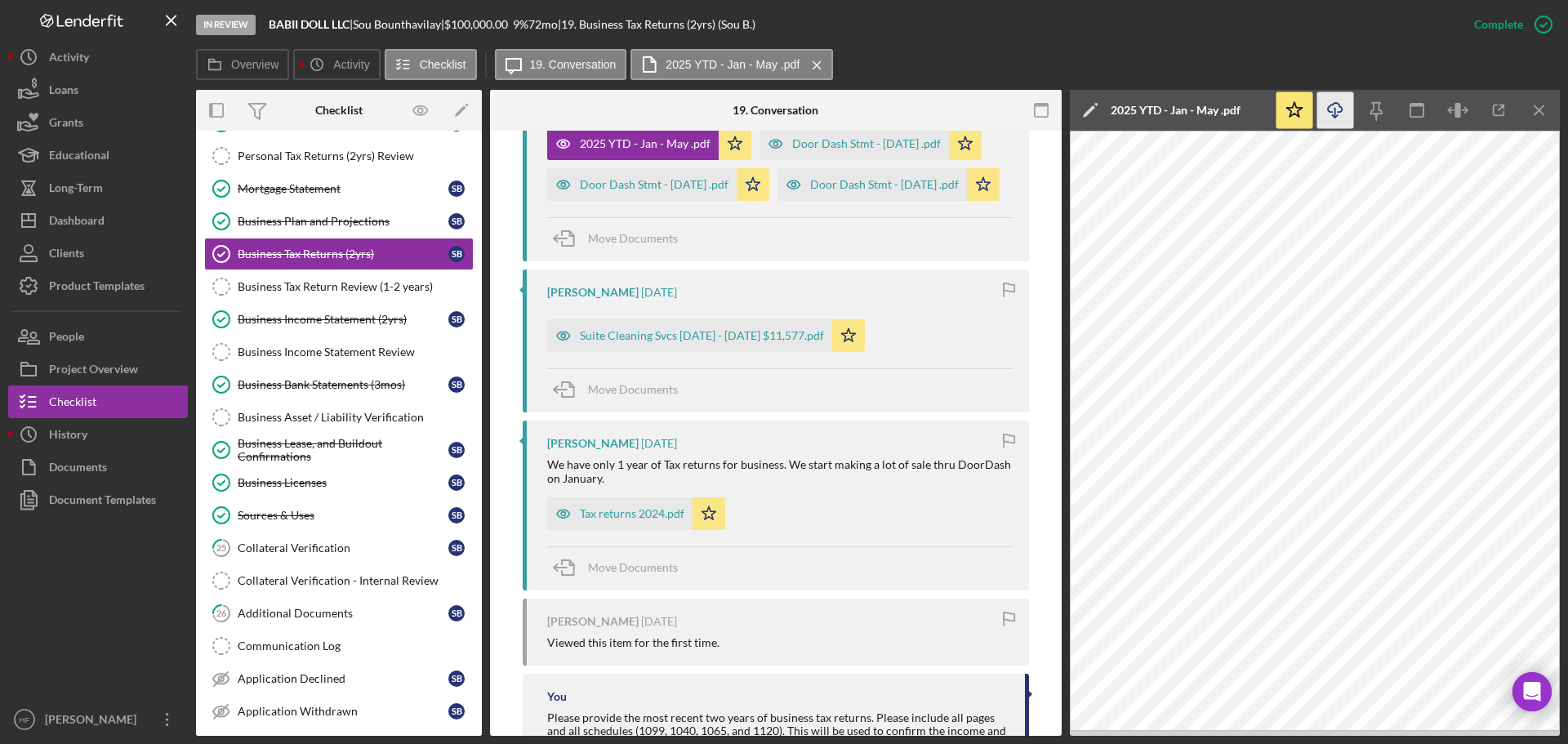 scroll, scrollTop: 928, scrollLeft: 0, axis: vertical 